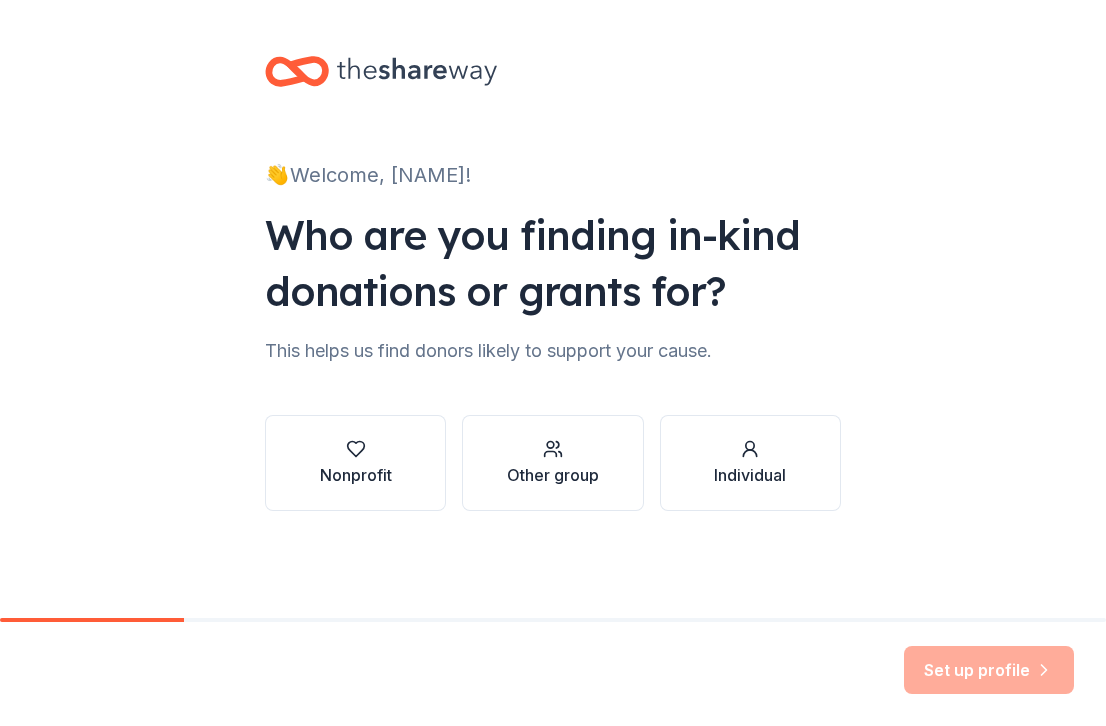 scroll, scrollTop: 0, scrollLeft: 0, axis: both 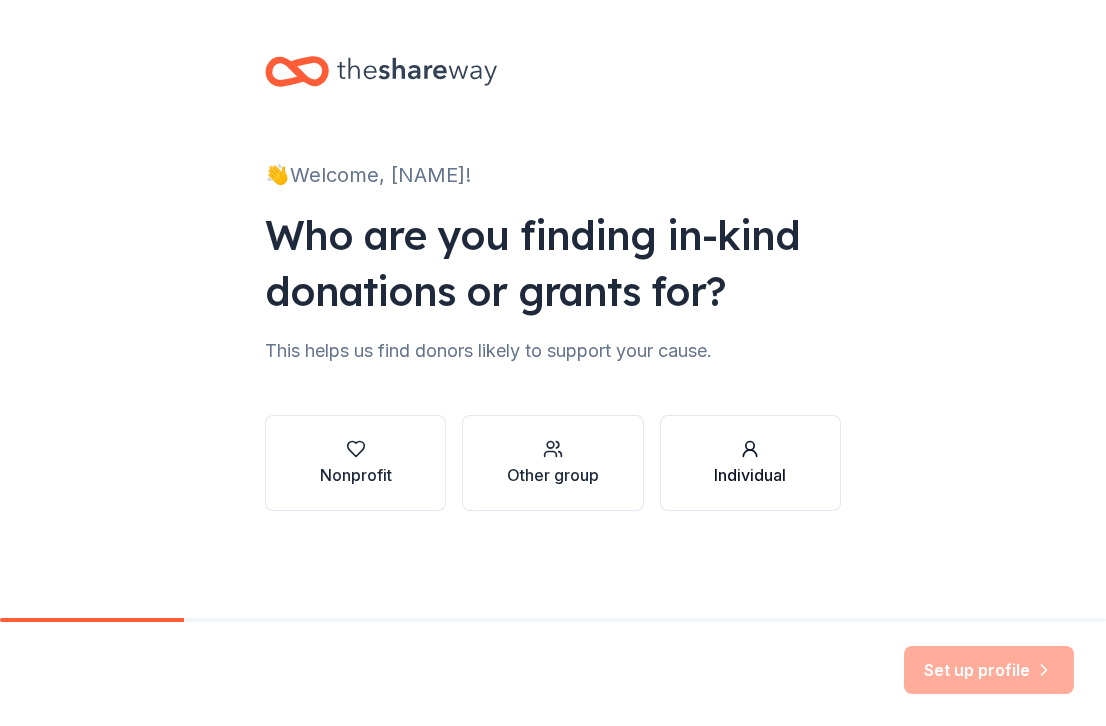 click on "Individual" at bounding box center (750, 475) 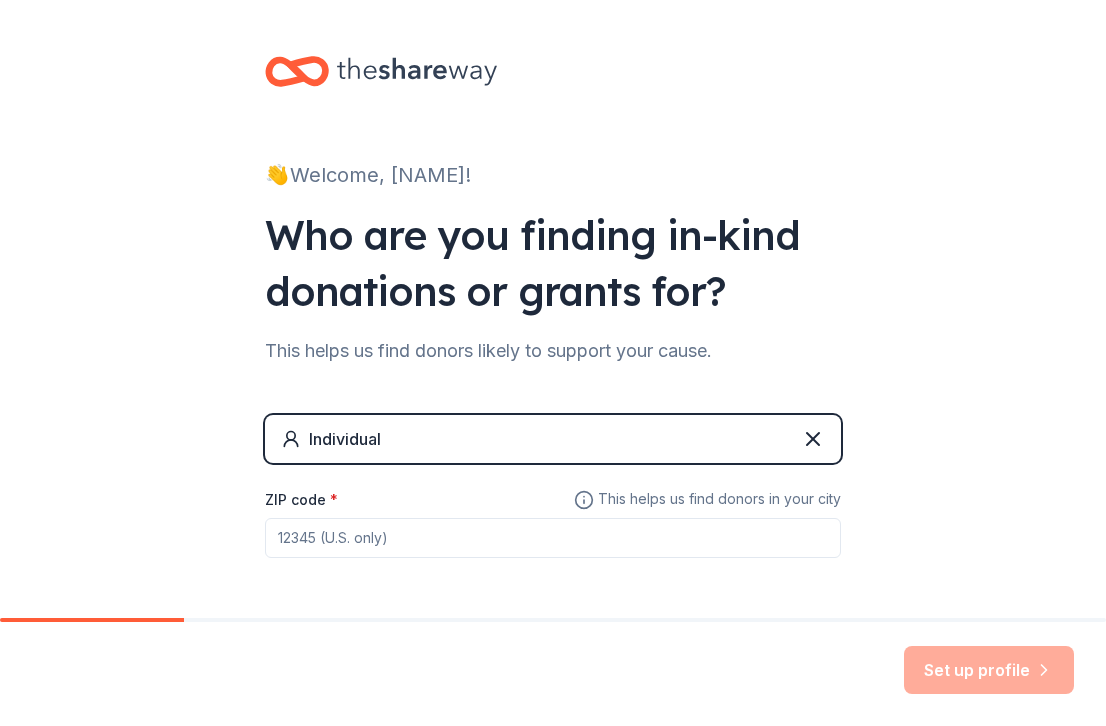 scroll, scrollTop: 76, scrollLeft: 0, axis: vertical 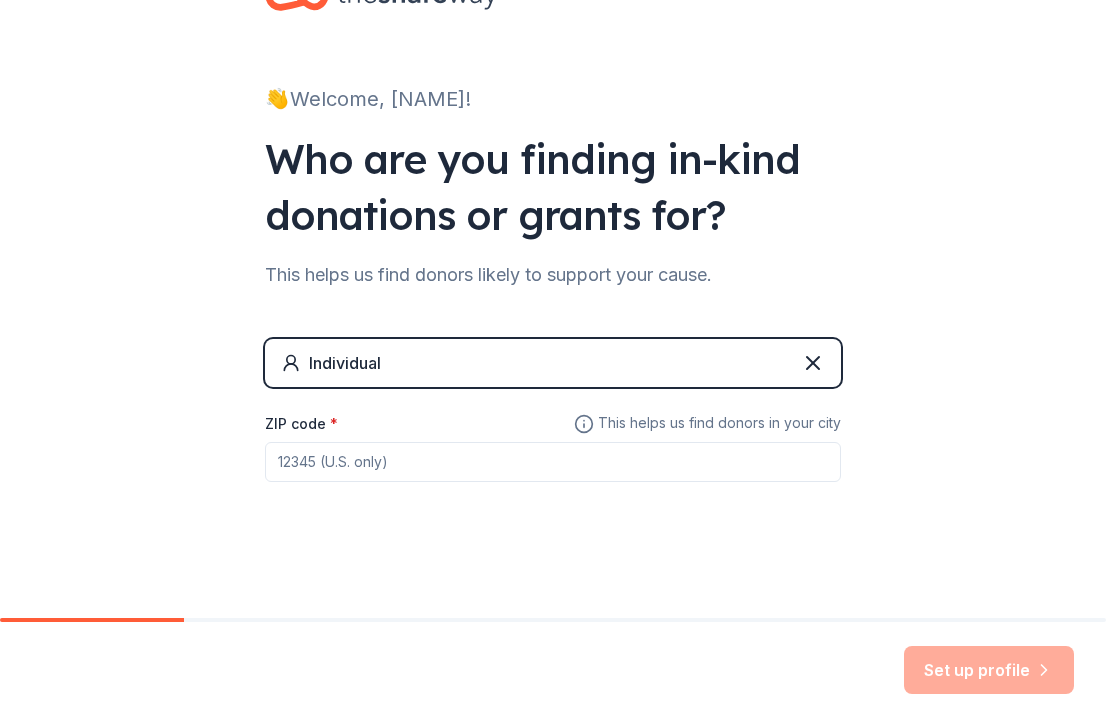 click on "ZIP code *" at bounding box center [553, 462] 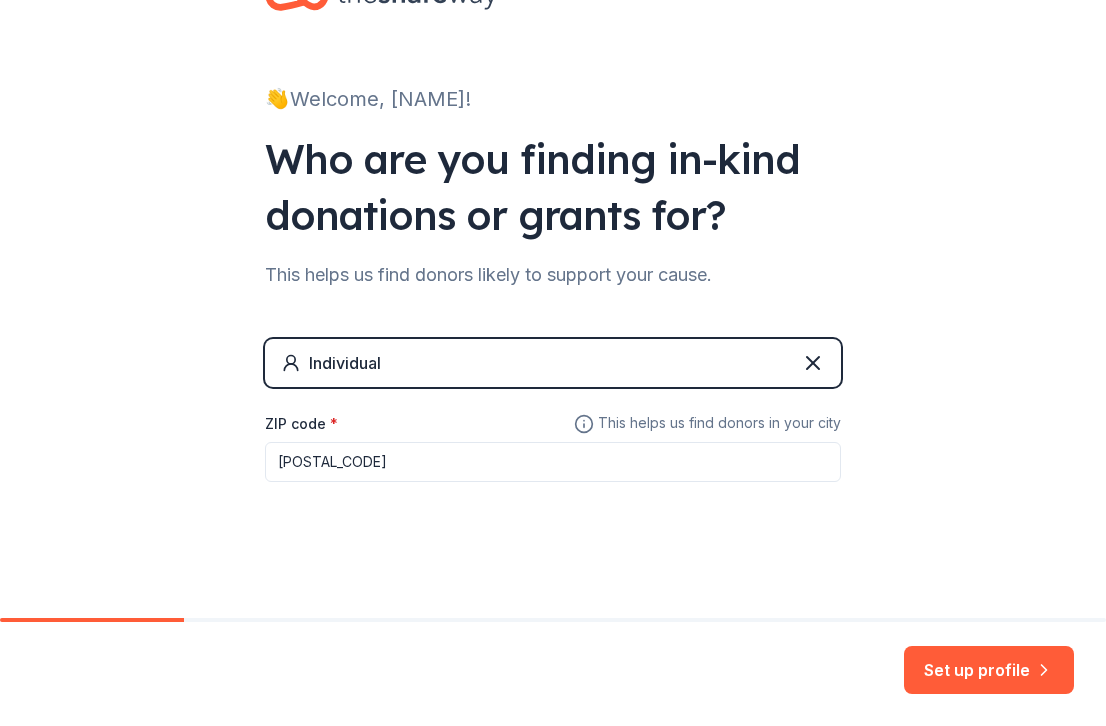 type on "[POSTAL_CODE]" 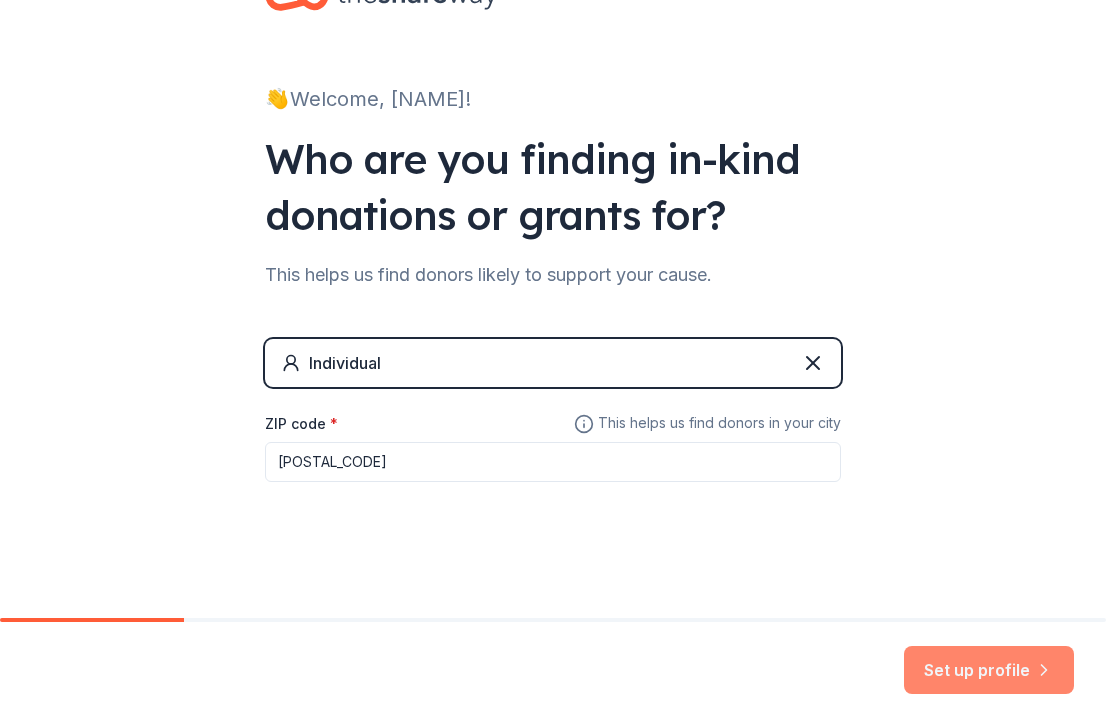 click on "Set up profile" at bounding box center [989, 670] 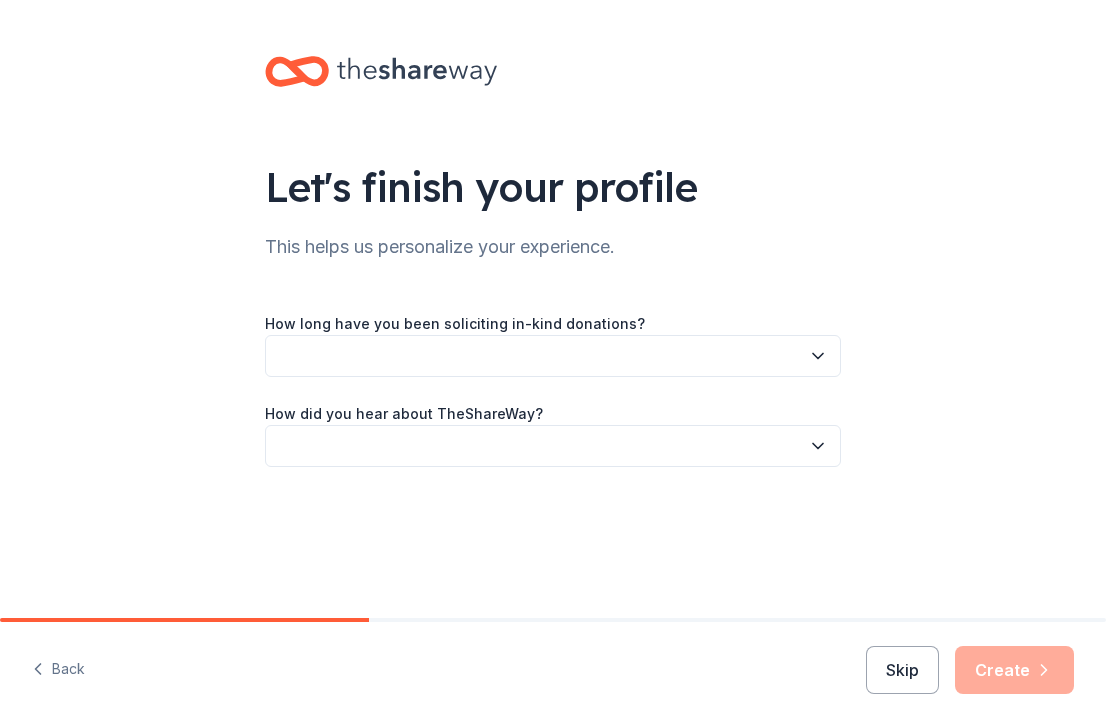 click at bounding box center [553, 356] 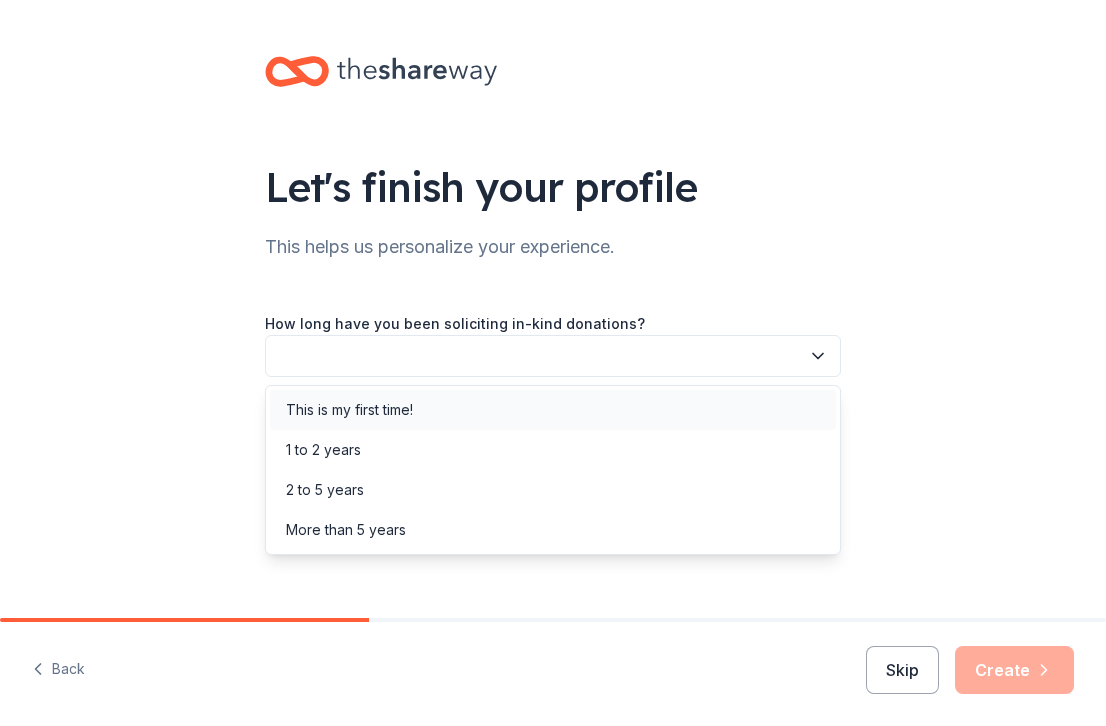 click on "This is my first time!" at bounding box center [553, 410] 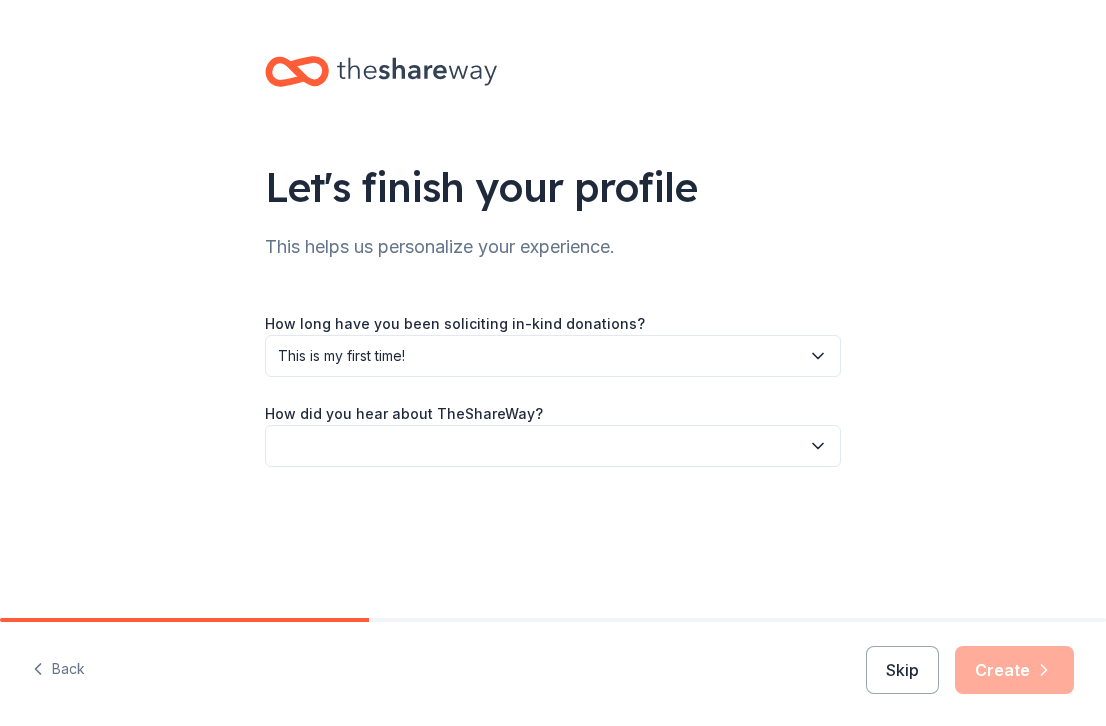 click at bounding box center [553, 446] 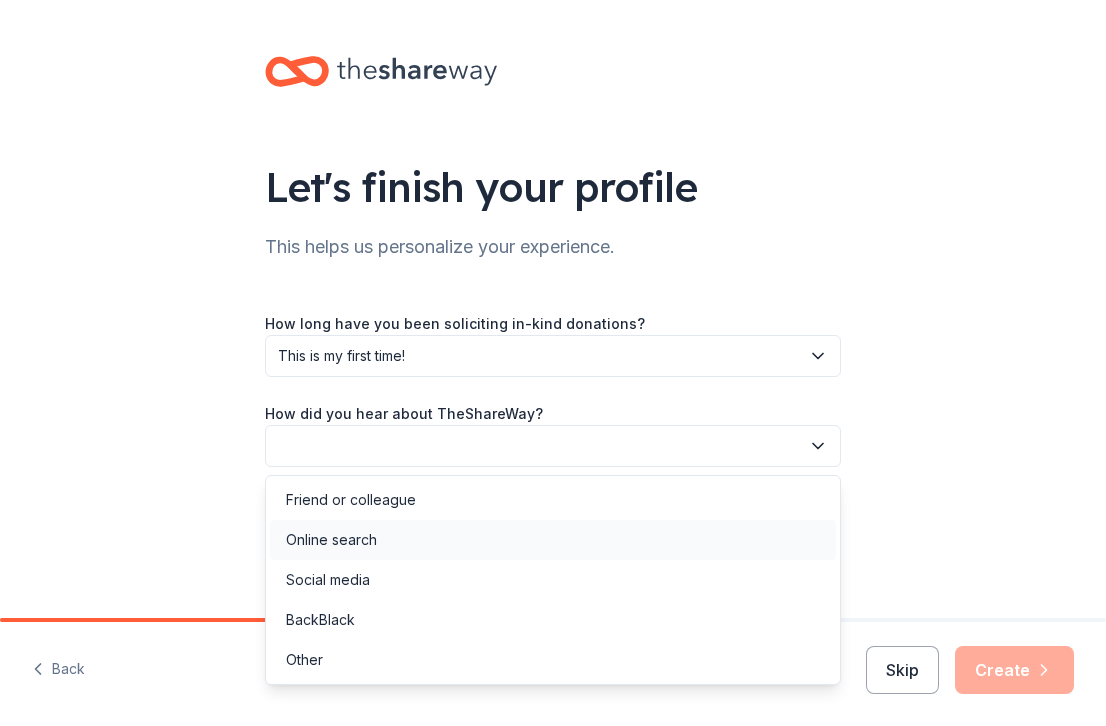 click on "Online search" at bounding box center (553, 540) 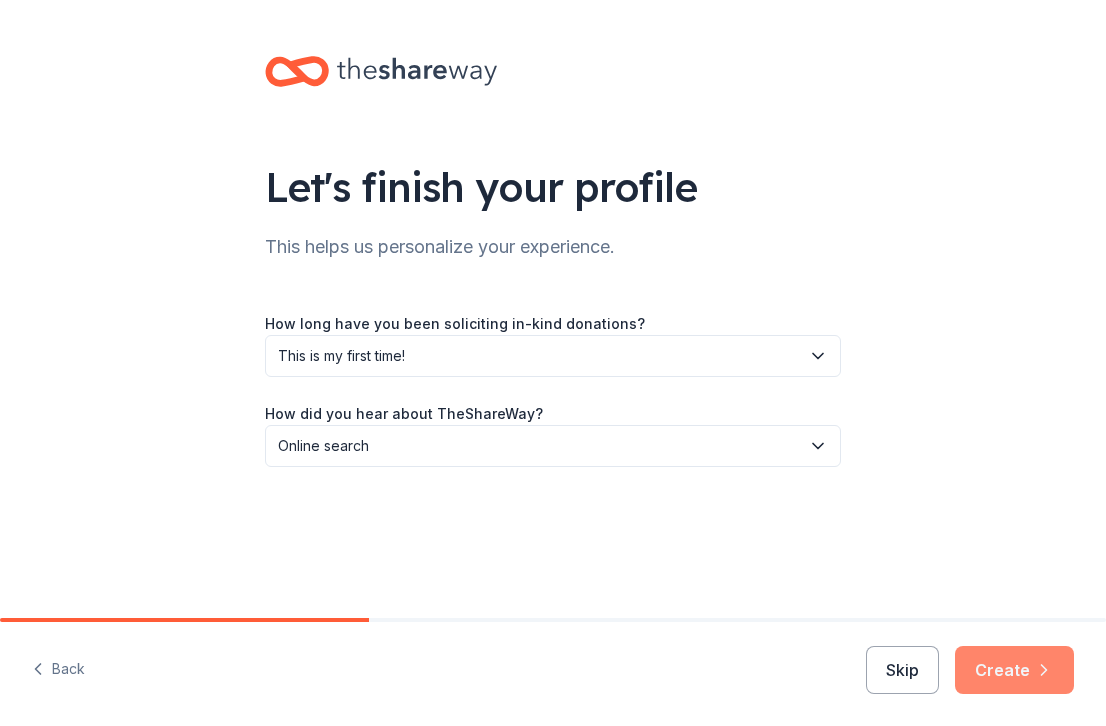 click on "Create" at bounding box center (1014, 670) 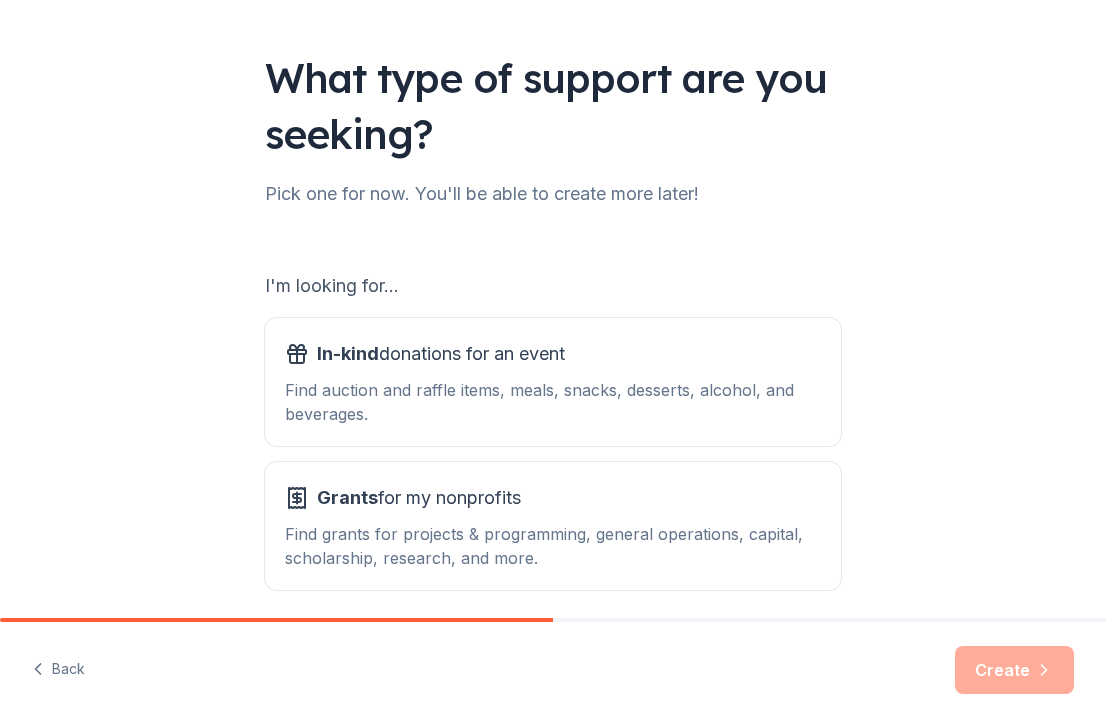 scroll, scrollTop: 142, scrollLeft: 0, axis: vertical 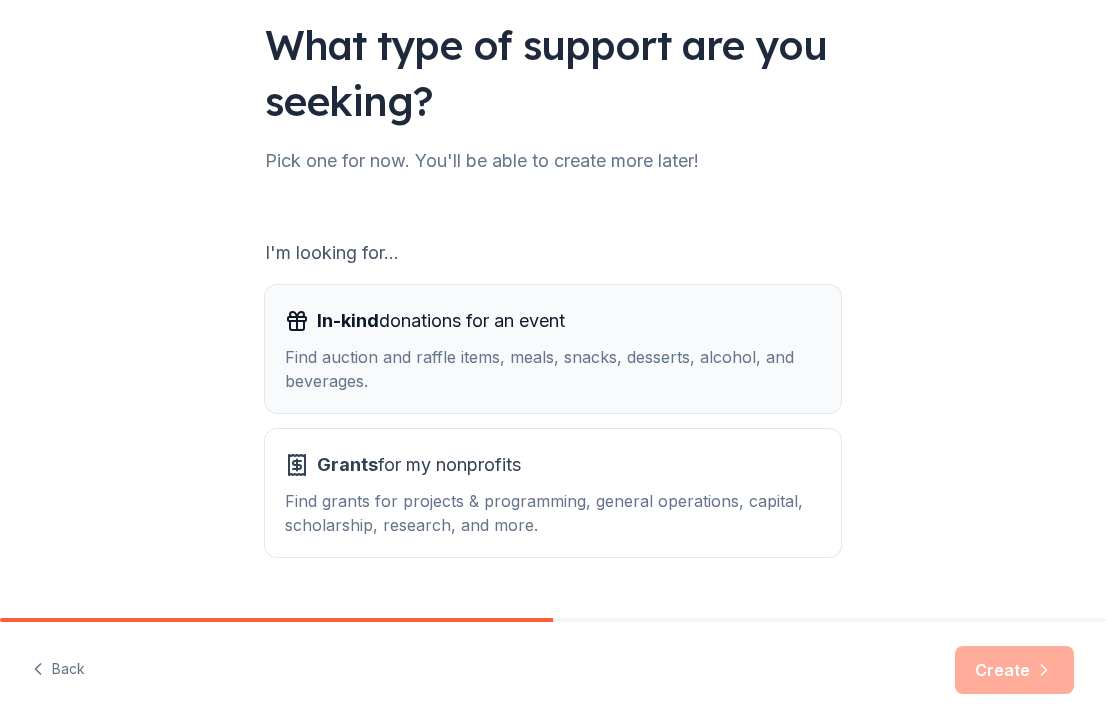 click on "In-kind  donations for an event Find auction and raffle items, meals, snacks, desserts, alcohol, and beverages." at bounding box center (553, 349) 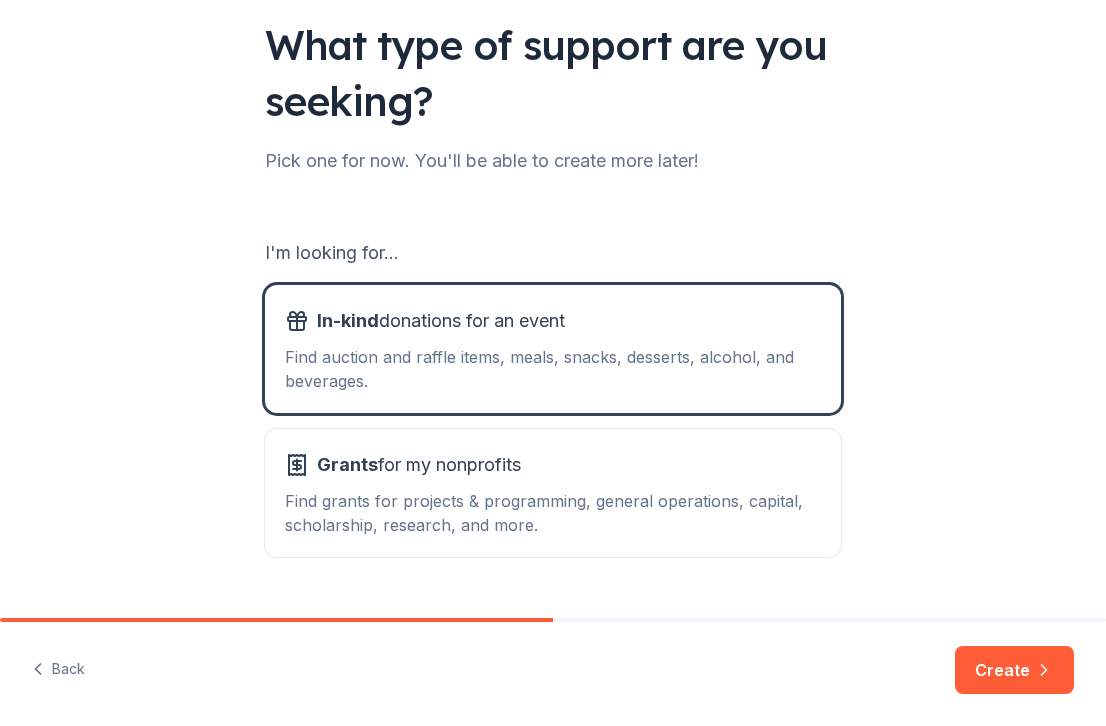 scroll, scrollTop: 189, scrollLeft: 0, axis: vertical 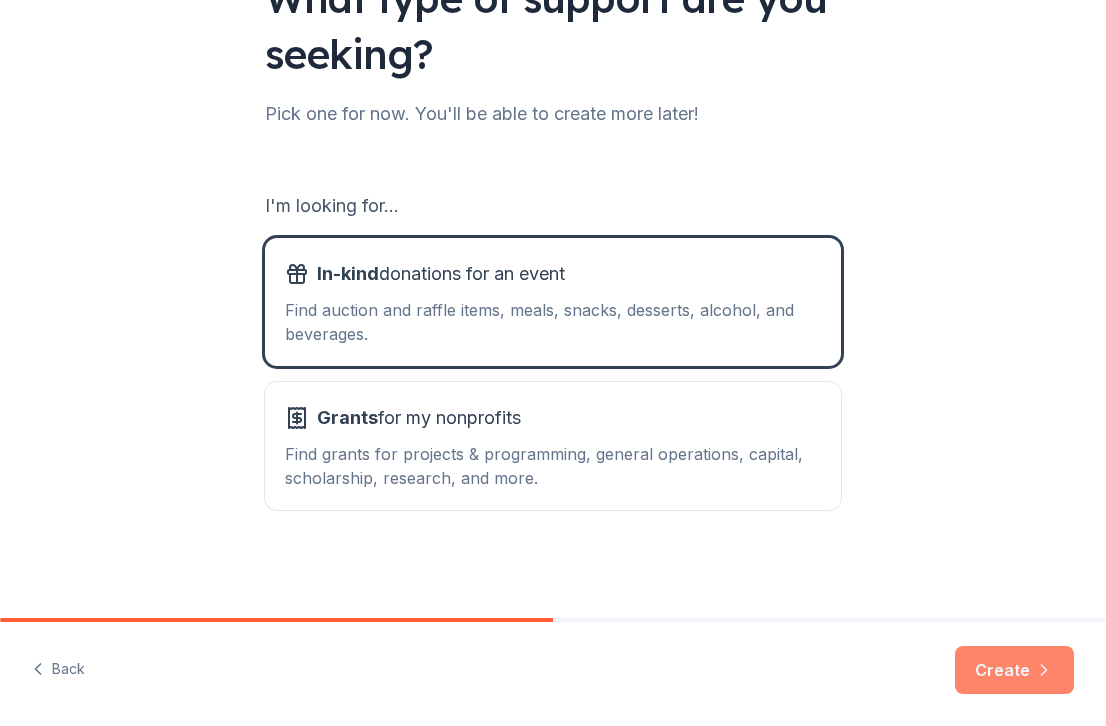 click on "Create" at bounding box center (1014, 670) 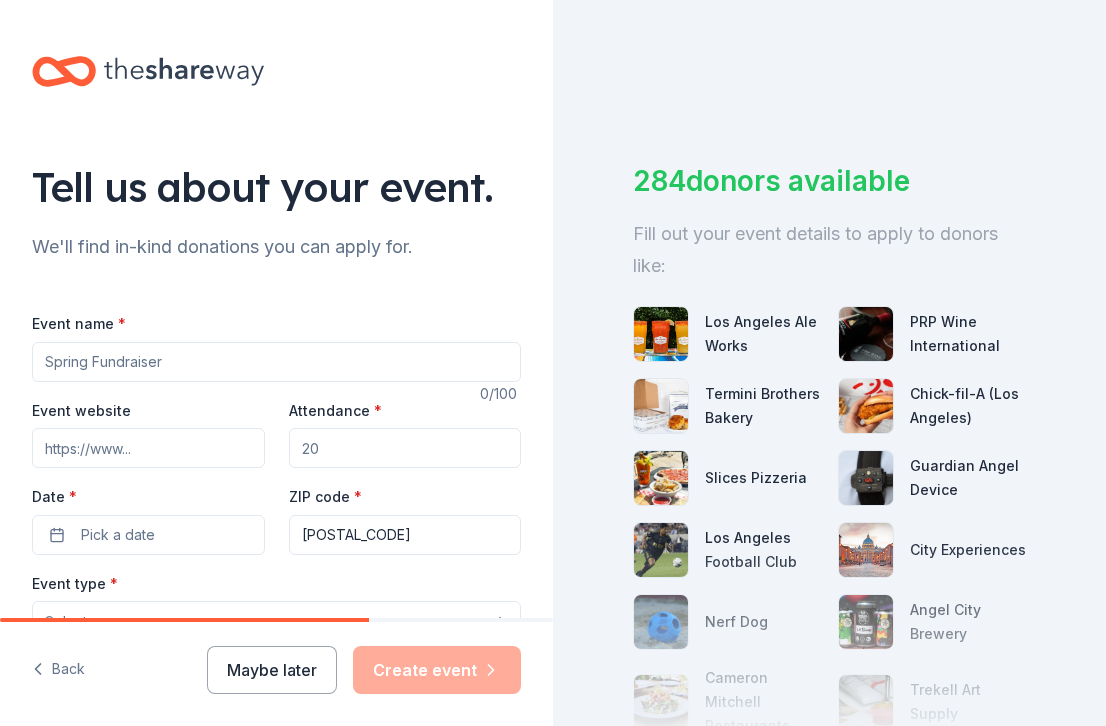click on "Event name *" at bounding box center (276, 362) 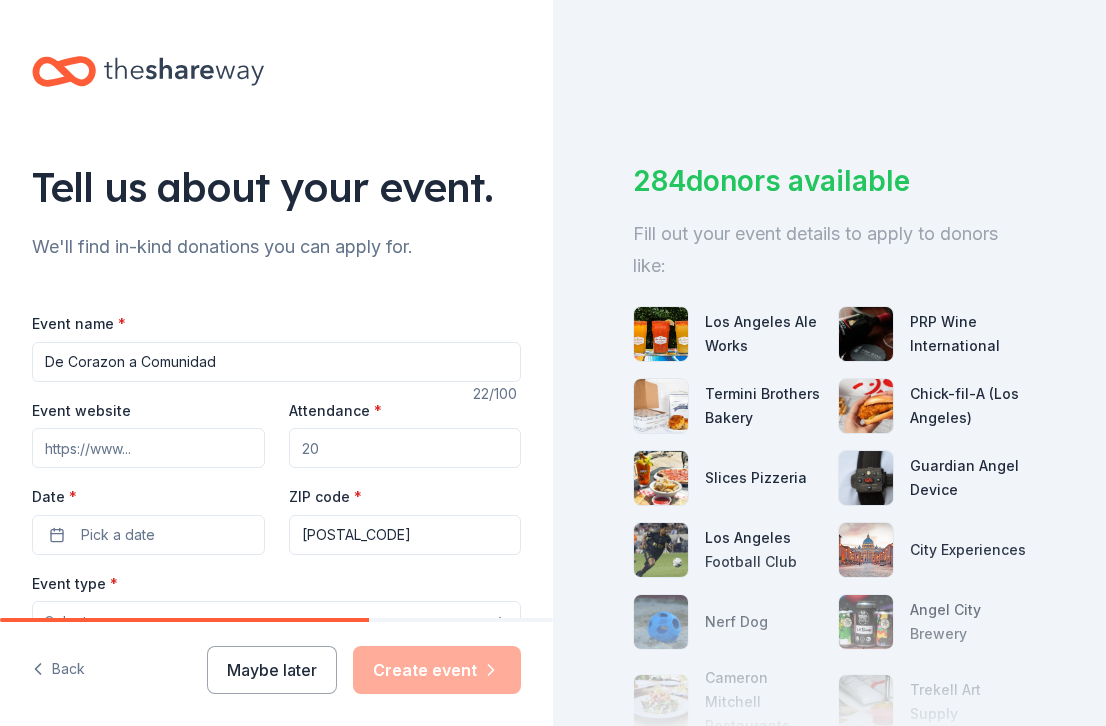 type on "De Corazon a Comunidad" 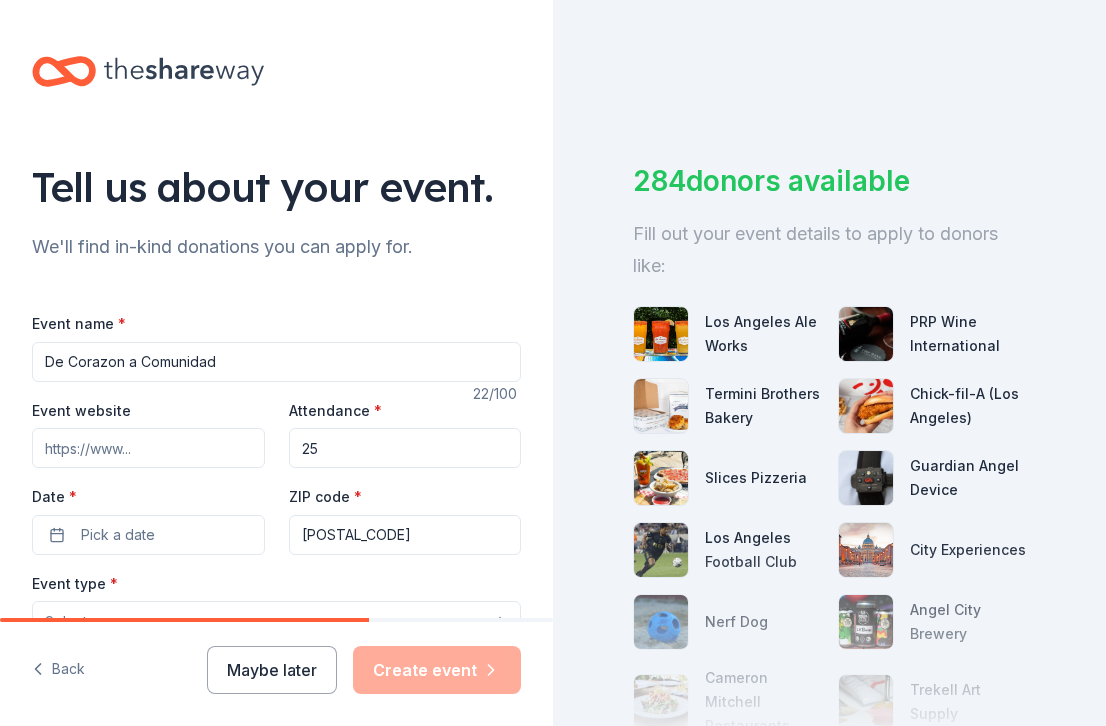 scroll, scrollTop: 92, scrollLeft: 0, axis: vertical 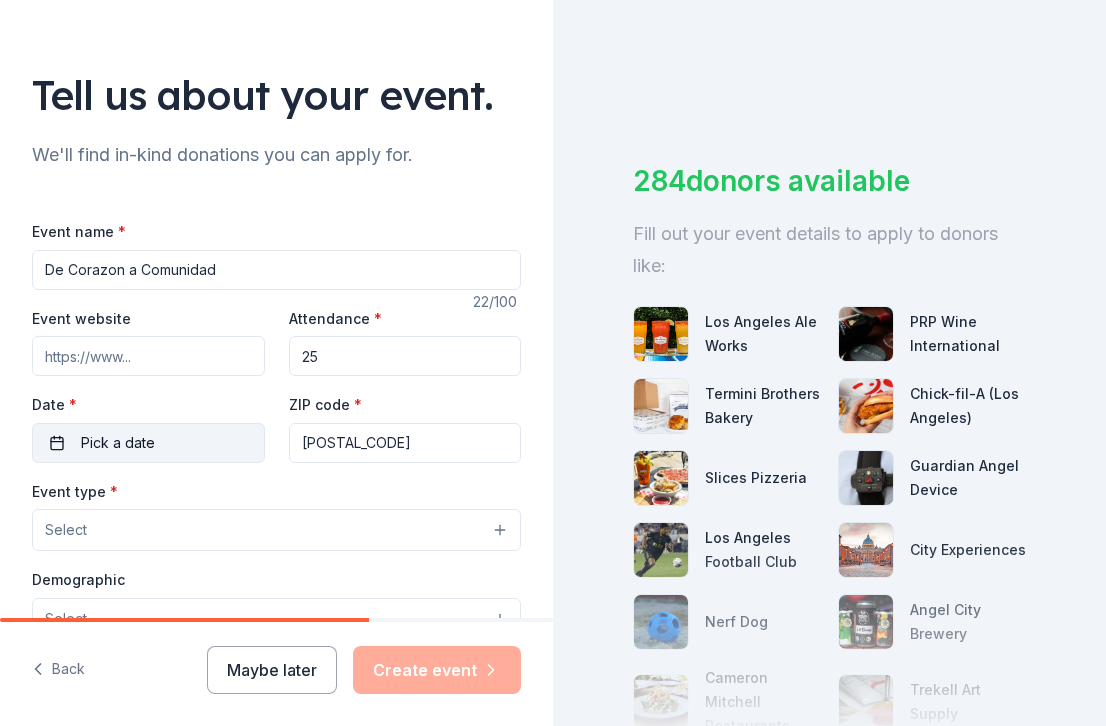 type on "25" 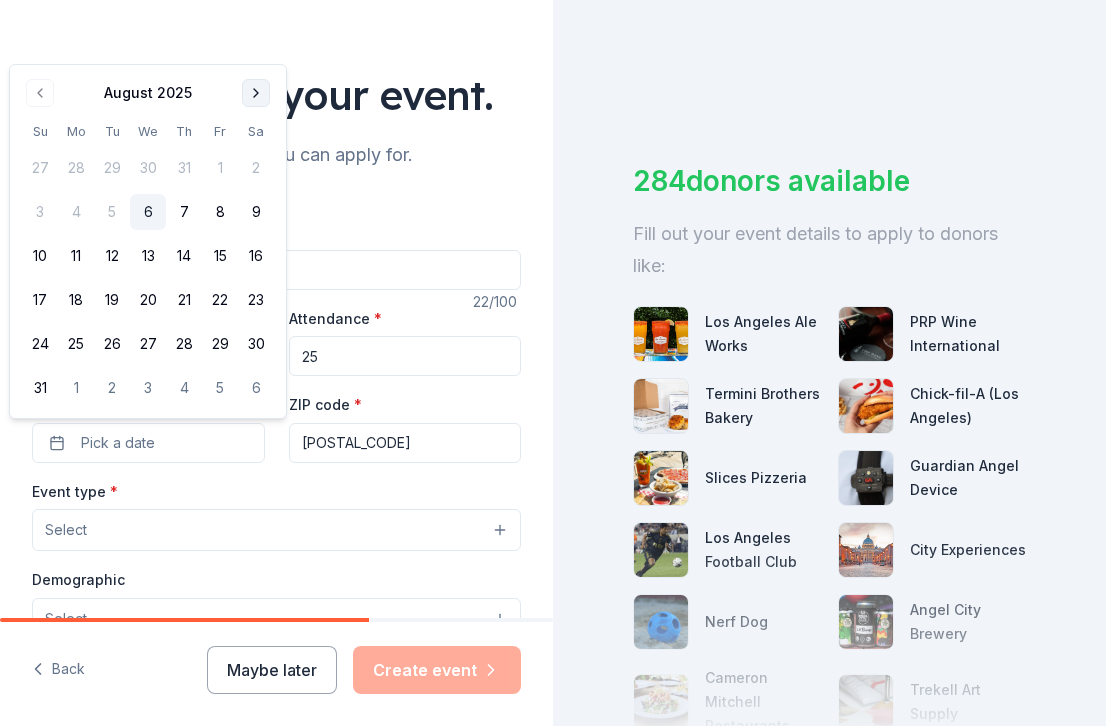 click at bounding box center (256, 93) 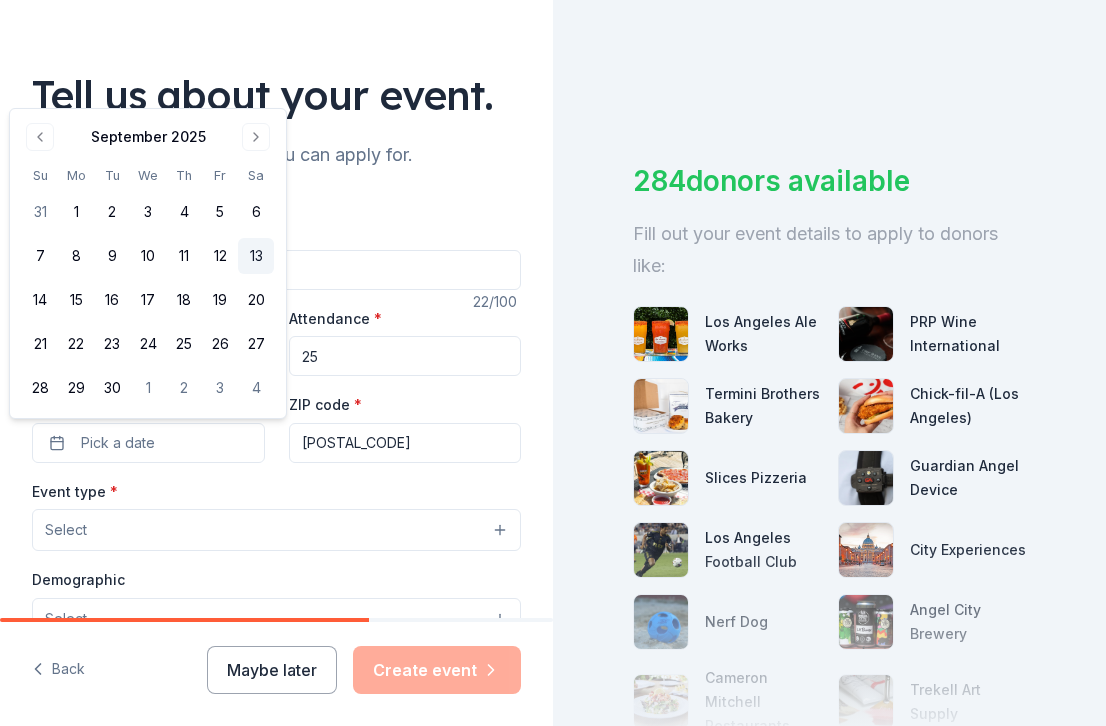 click on "13" at bounding box center (256, 256) 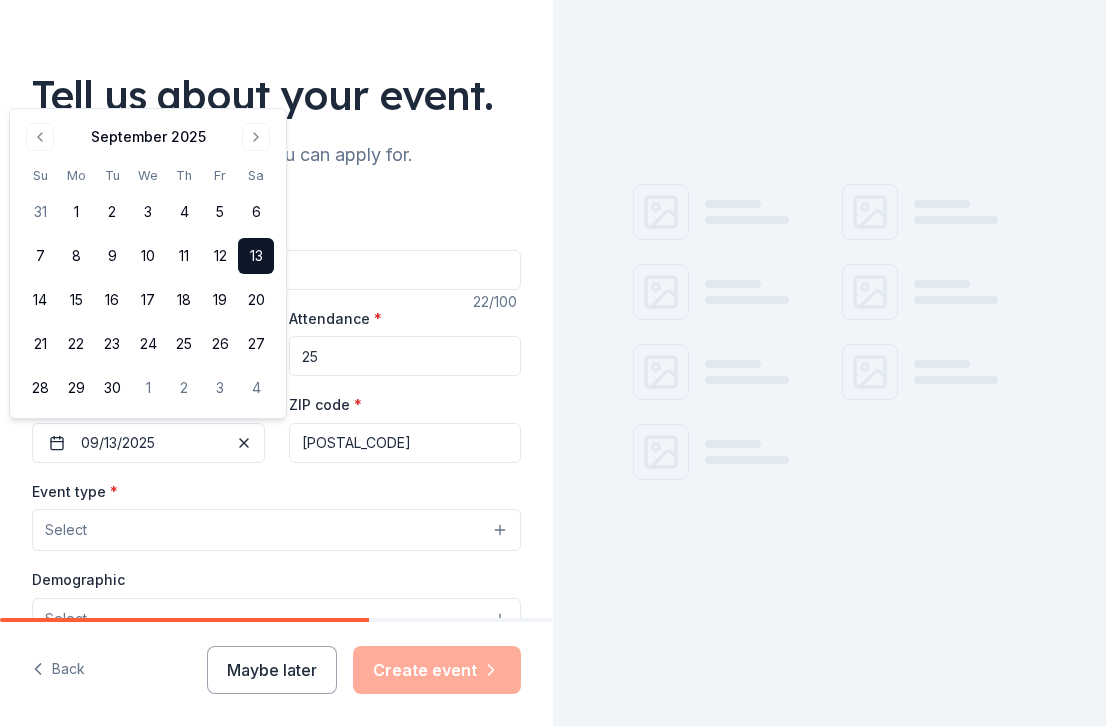 click on "Select" at bounding box center (276, 530) 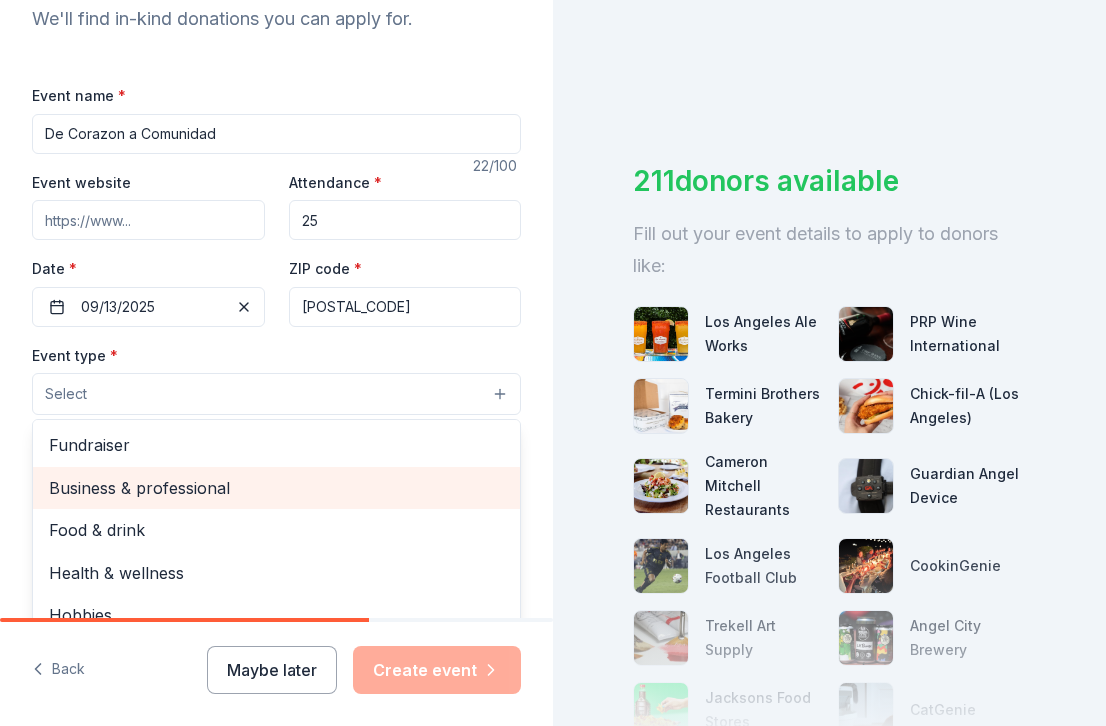 scroll, scrollTop: 239, scrollLeft: 0, axis: vertical 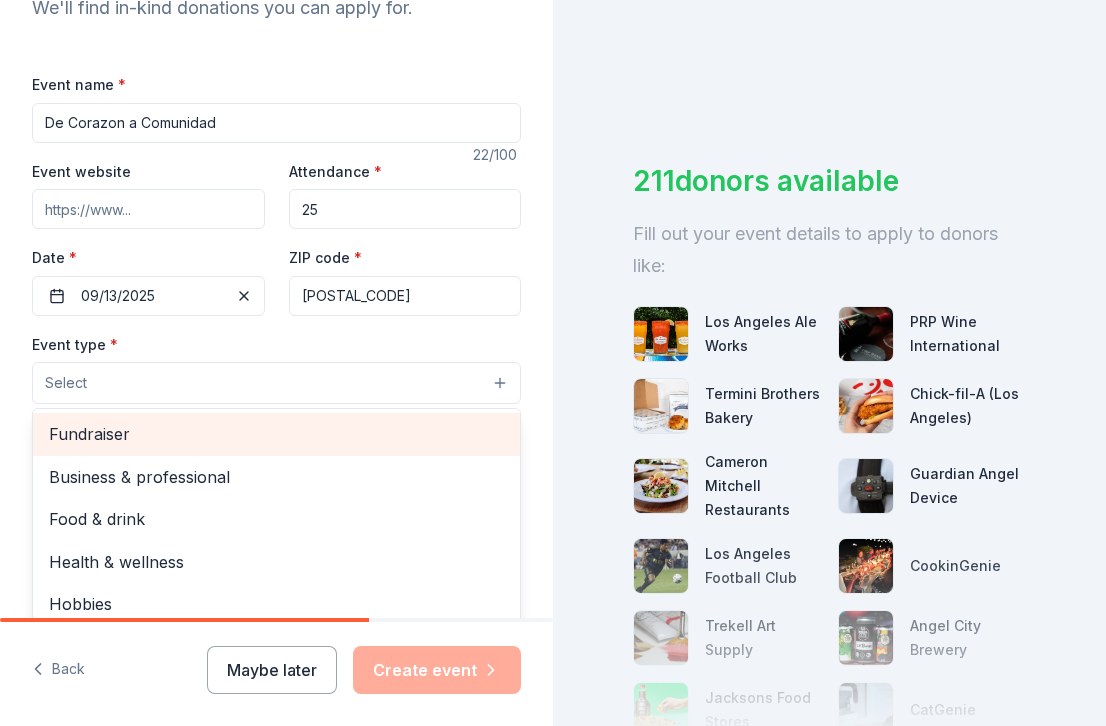 click on "Fundraiser" at bounding box center [276, 434] 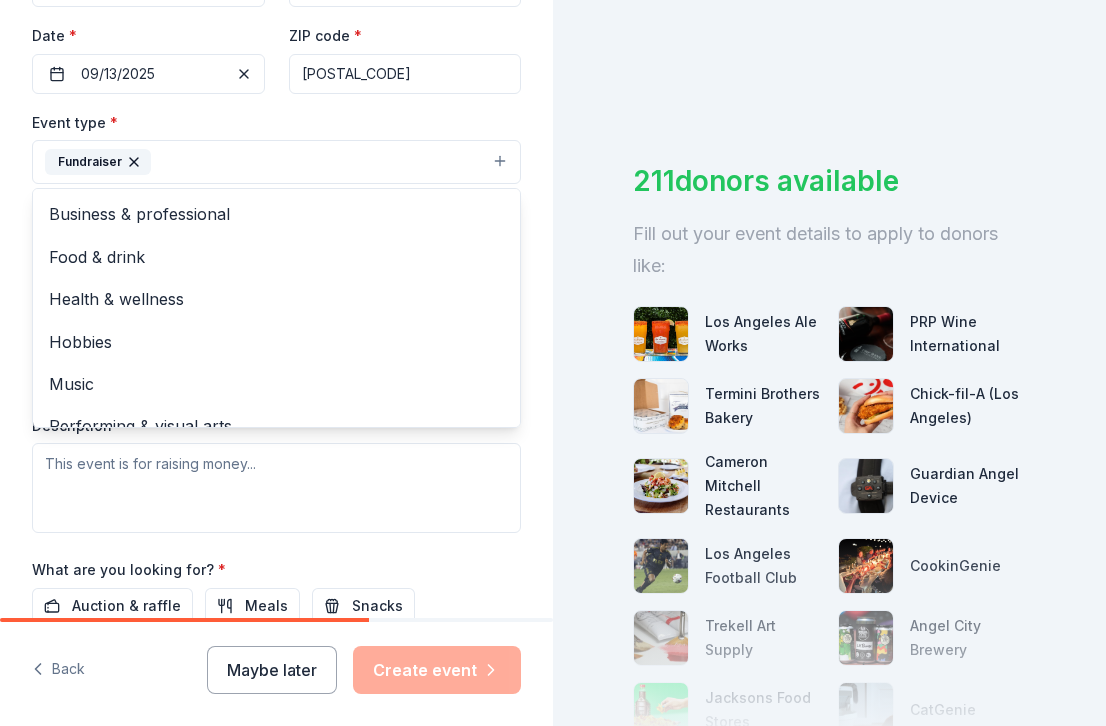 scroll, scrollTop: 476, scrollLeft: 0, axis: vertical 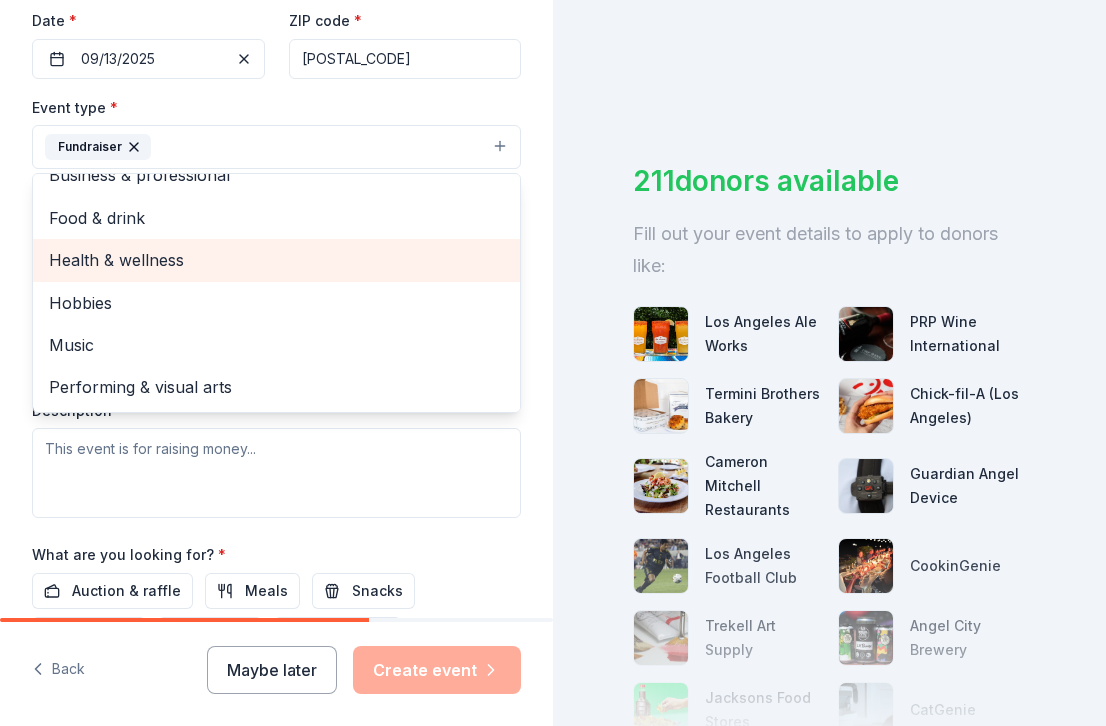 click on "Health & wellness" at bounding box center [276, 260] 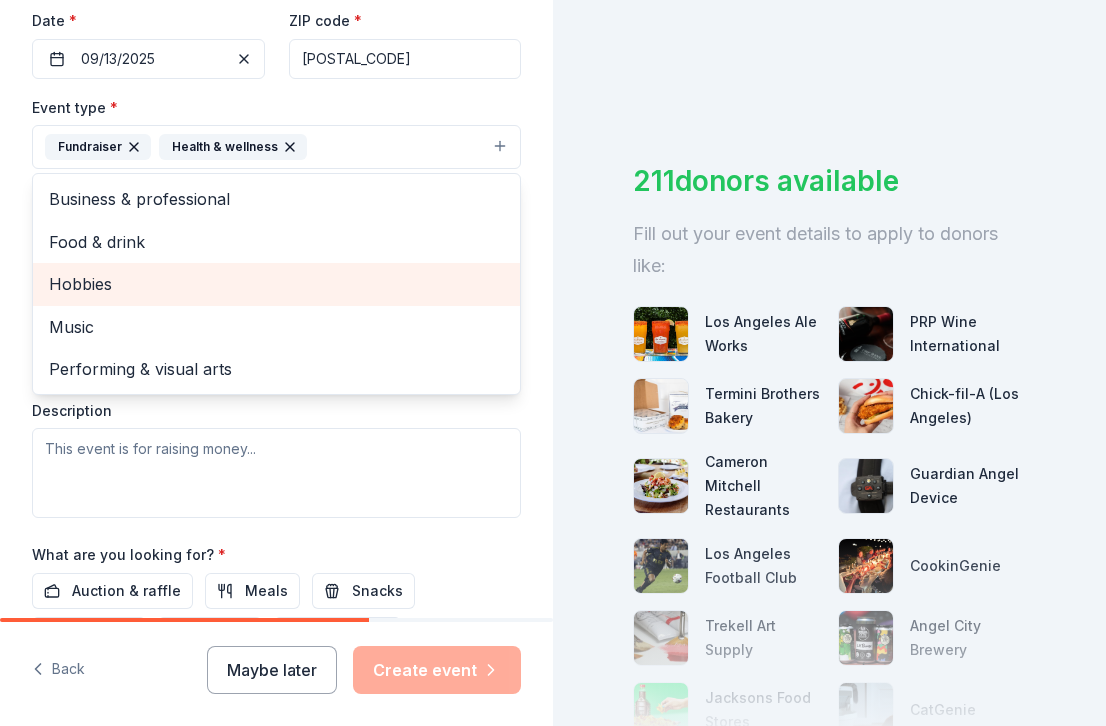 scroll, scrollTop: 0, scrollLeft: 0, axis: both 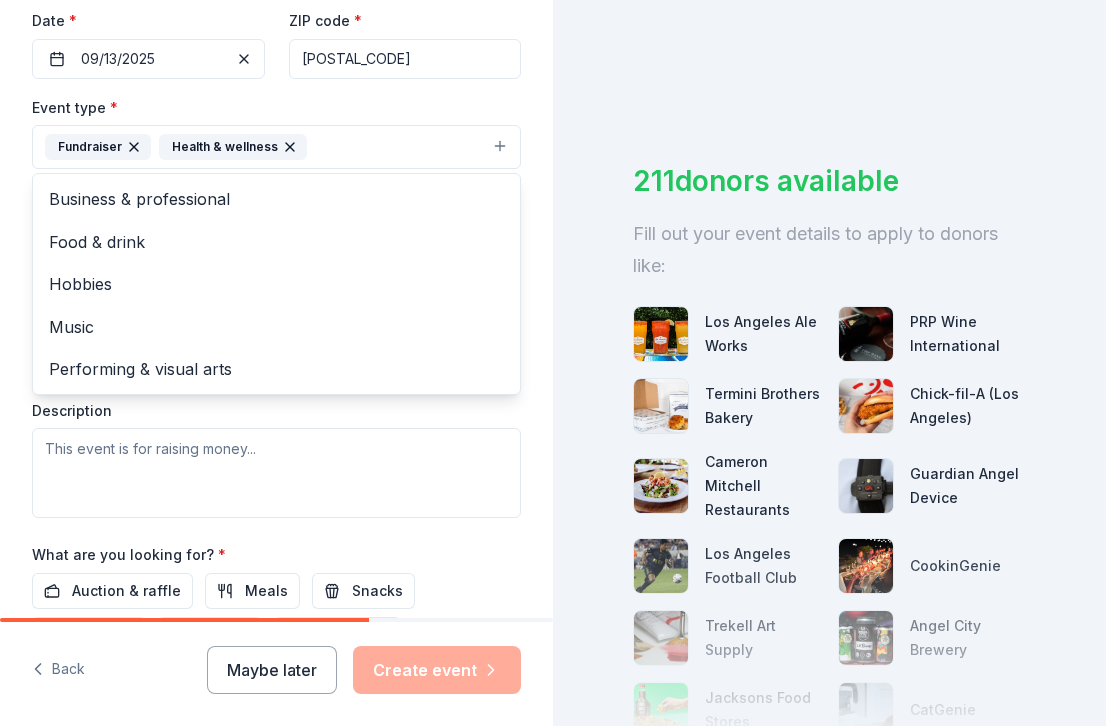 click on "Event type * Fundraiser Health & wellness Business & professional Food & drink Hobbies Music Performing & visual arts Demographic Select We use this information to help brands find events with their target demographic to sponsor their products. Mailing address Apt/unit Description" at bounding box center [276, 306] 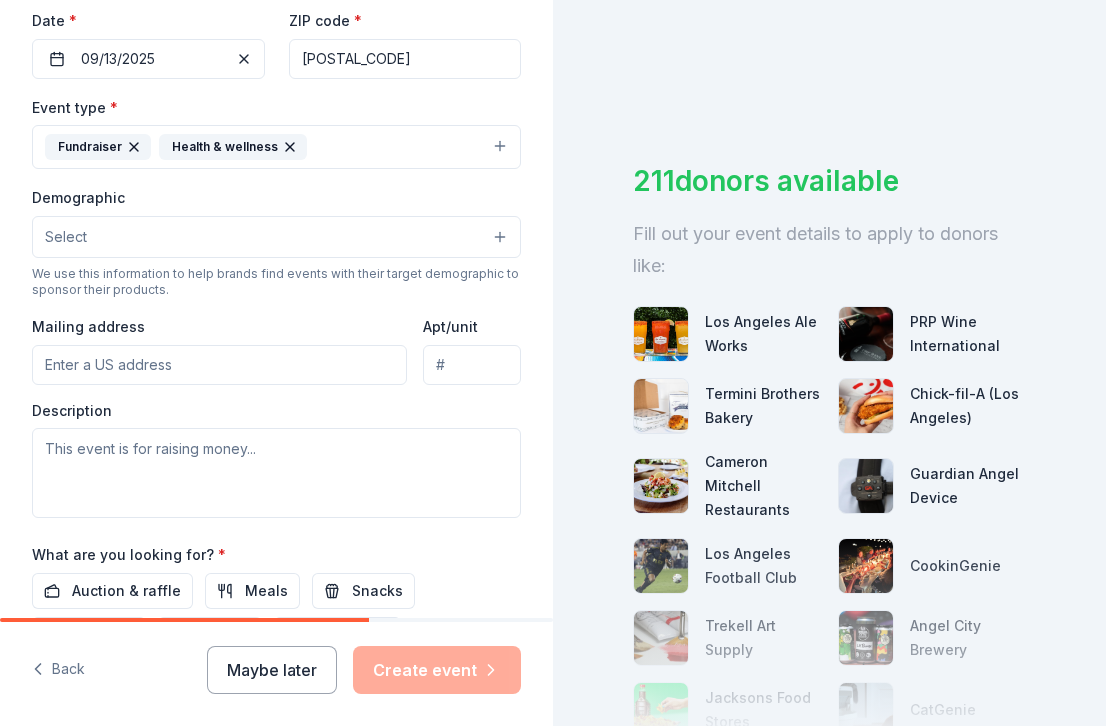 click on "Select" at bounding box center [276, 237] 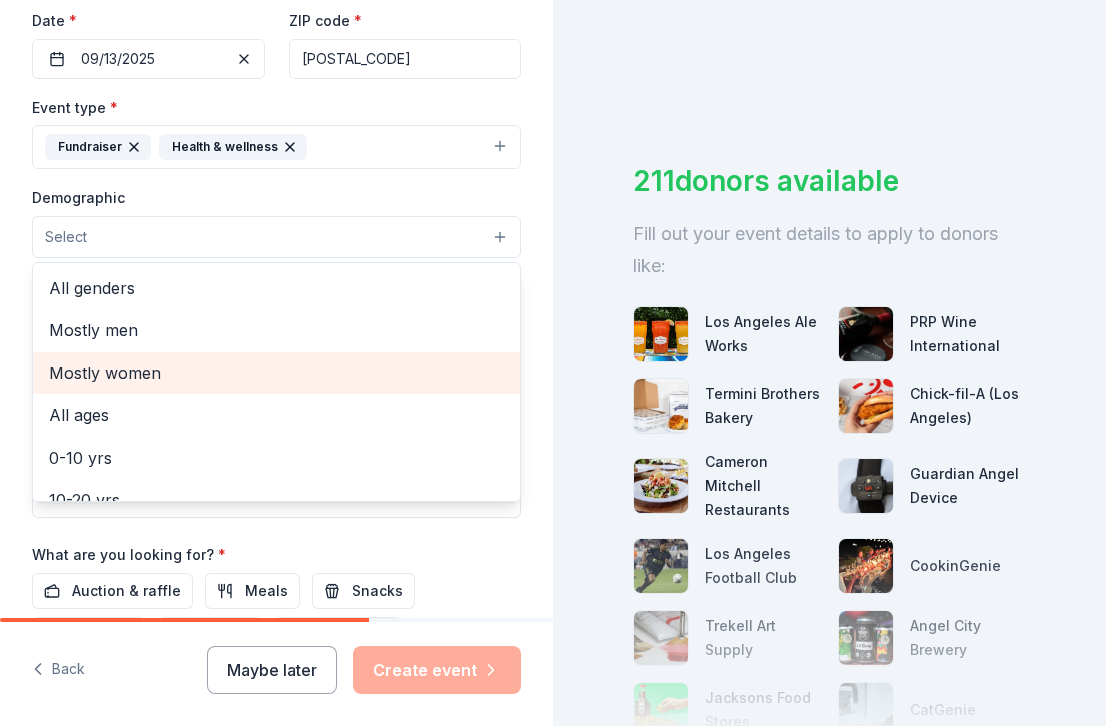 click on "Mostly women" at bounding box center [276, 373] 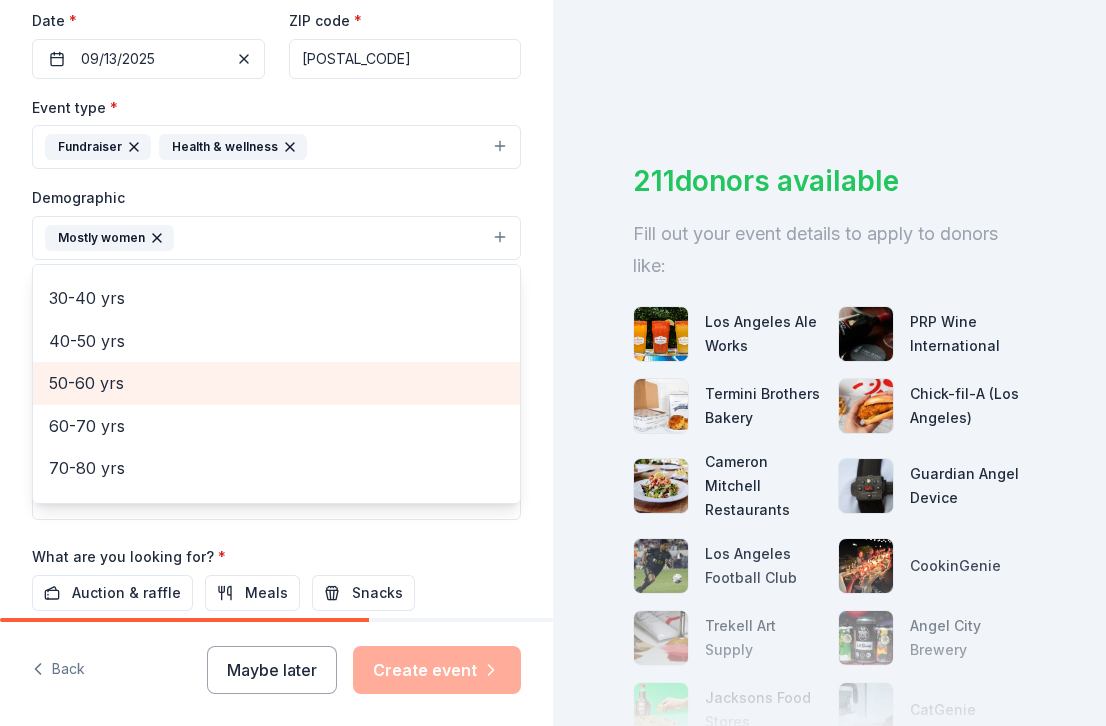 scroll, scrollTop: 0, scrollLeft: 0, axis: both 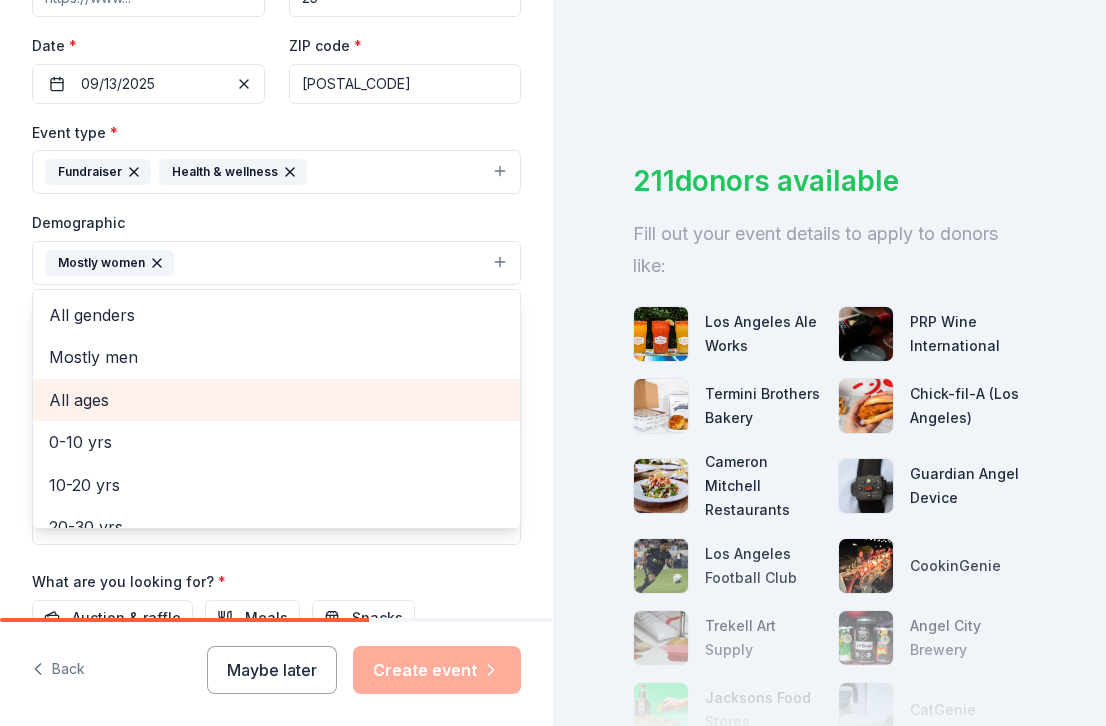 click on "All ages" at bounding box center [276, 400] 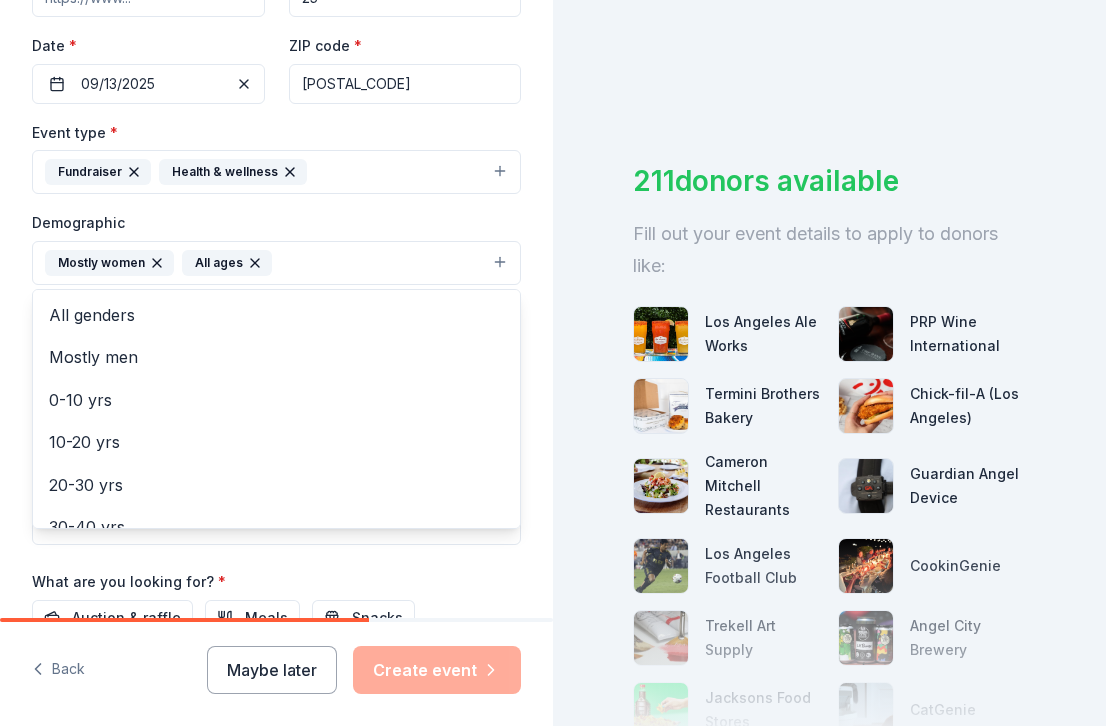 click on "Tell us about your event. We'll find in-kind donations you can apply for. Event name * De Corazon a Comunidad 22 /100 Event website Attendance * 25 Date * [DATE] ZIP code * [POSTAL_CODE] Event type * Fundraiser Health & wellness Demographic Mostly women All ages All genders Mostly men 0-10 yrs 10-20 yrs 20-30 yrs 30-40 yrs 40-50 yrs 50-60 yrs 60-70 yrs 70-80 yrs 80+ yrs We use this information to help brands find events with their target demographic to sponsor their products. Mailing address [NUMBER] [STREET_NAME] Apt/unit Description What are you looking for? * Auction & raffle Meals Snacks Desserts Alcohol Beverages Send me reminders Email me reminders of donor application deadlines Recurring event" at bounding box center (276, 216) 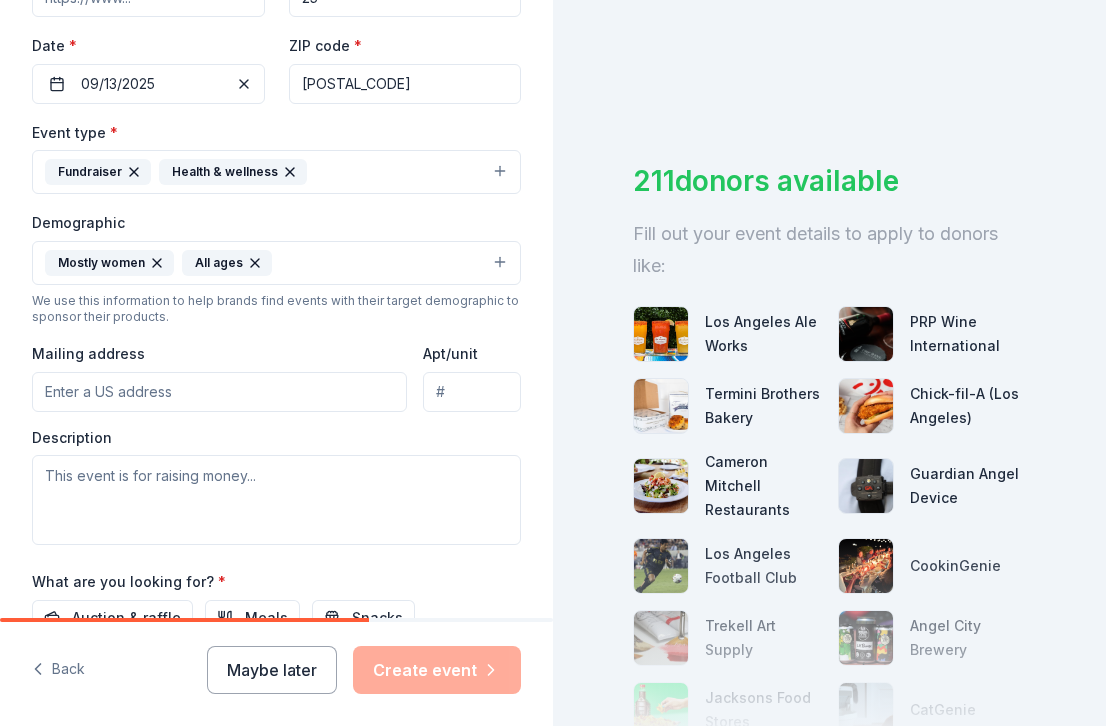 click on "Mailing address" at bounding box center [219, 392] 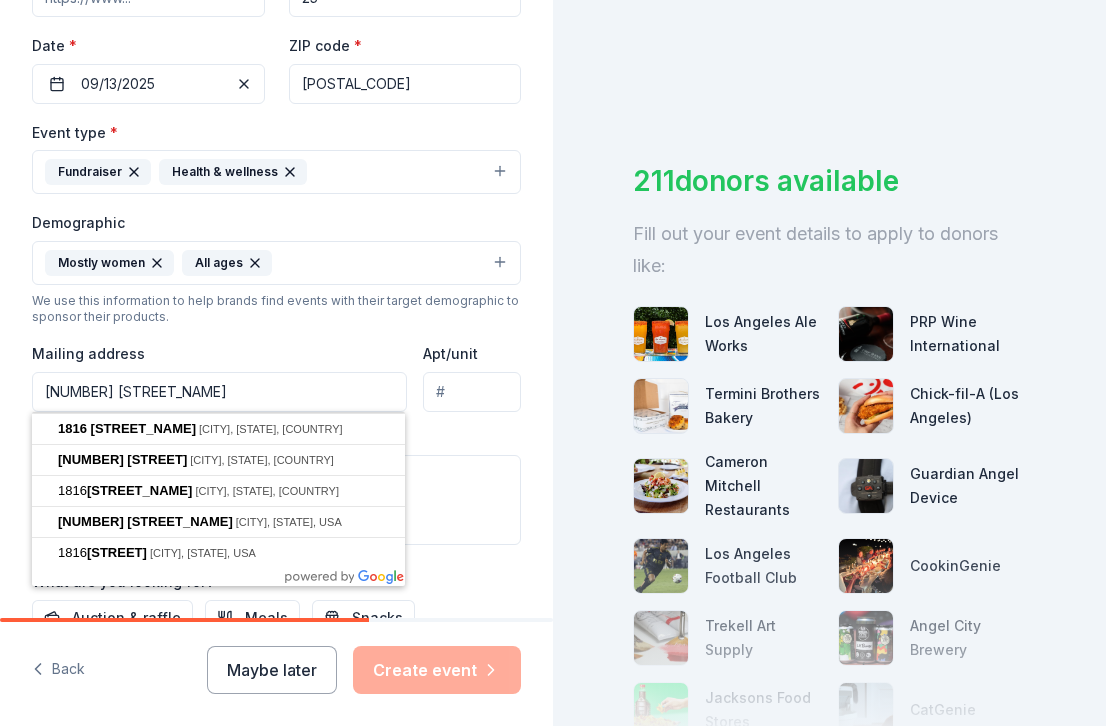 type on "[NUMBER] [STREET]" 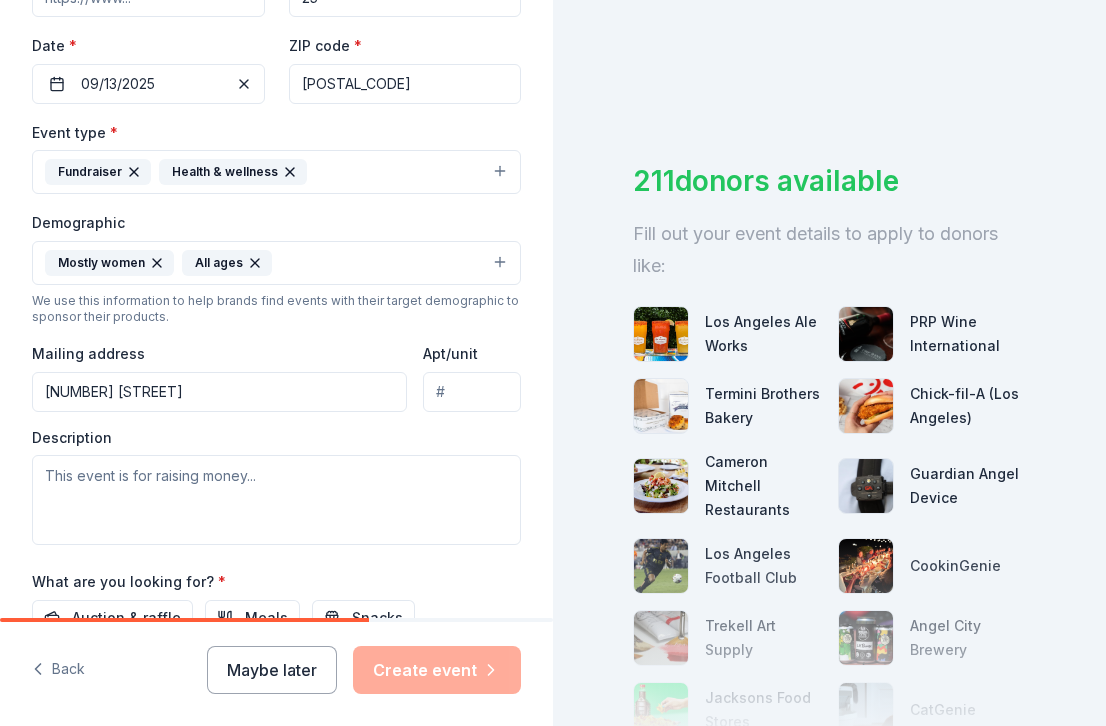 click on "Event type * Fundraiser Health & wellness Demographic Mostly women All ages We use this information to help brands find events with their target demographic to sponsor their products. Mailing address [NUMBER] [STREET_NAME] Apt/unit Description" at bounding box center (276, 332) 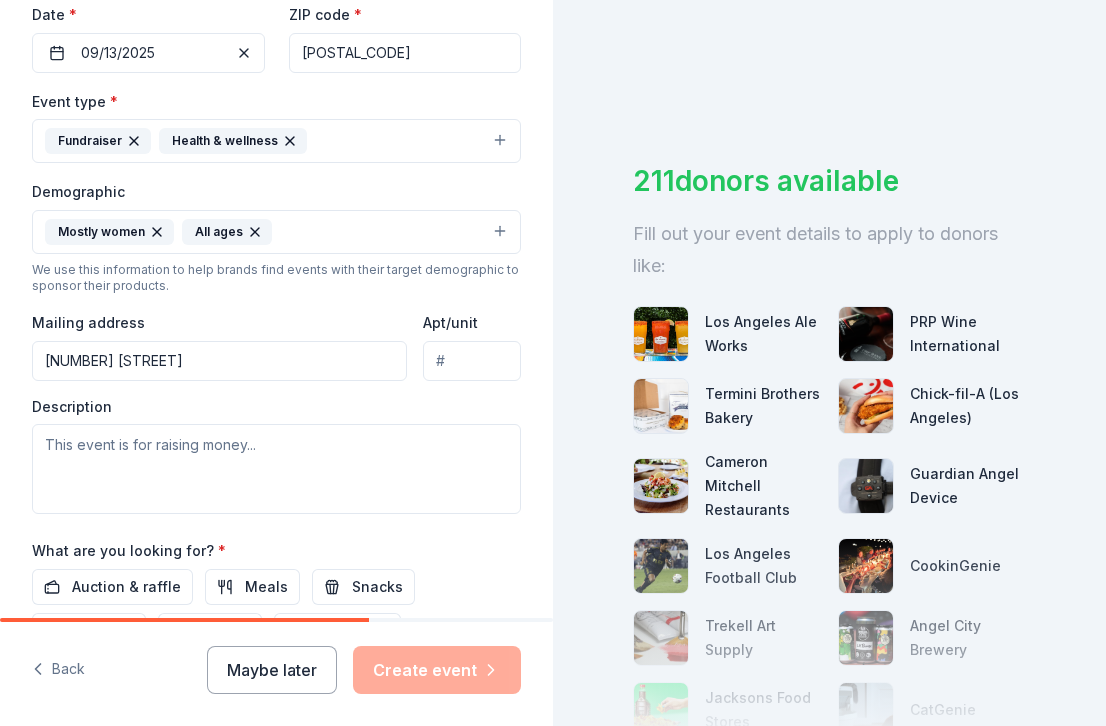 scroll, scrollTop: 496, scrollLeft: 0, axis: vertical 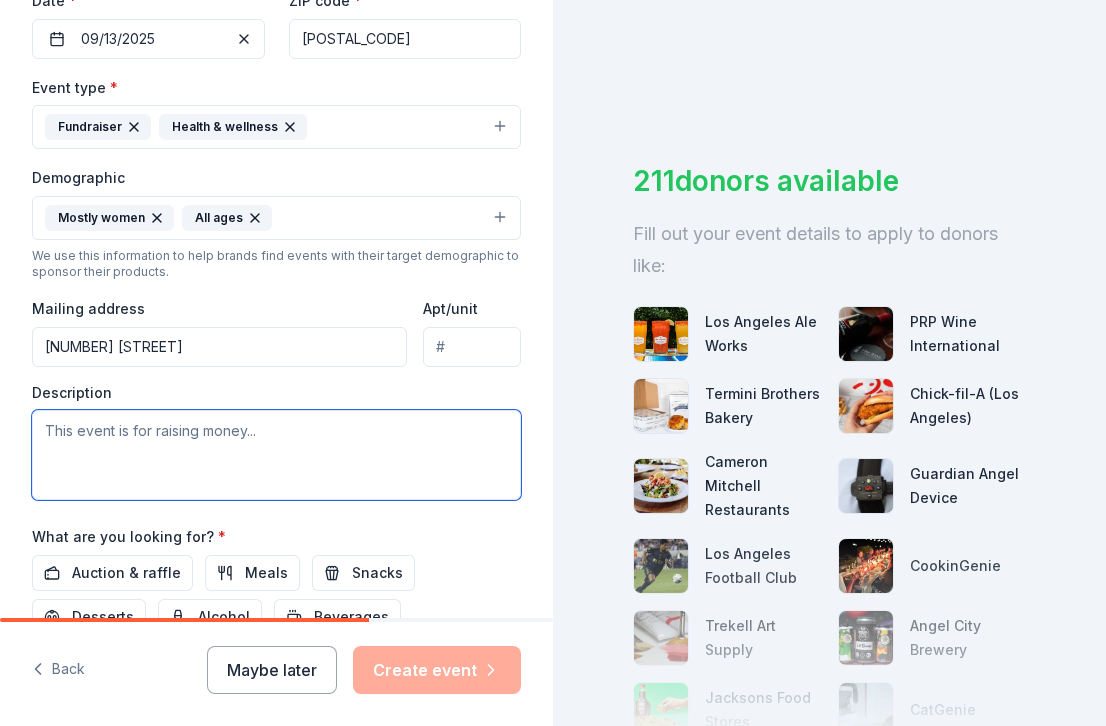 click at bounding box center (276, 455) 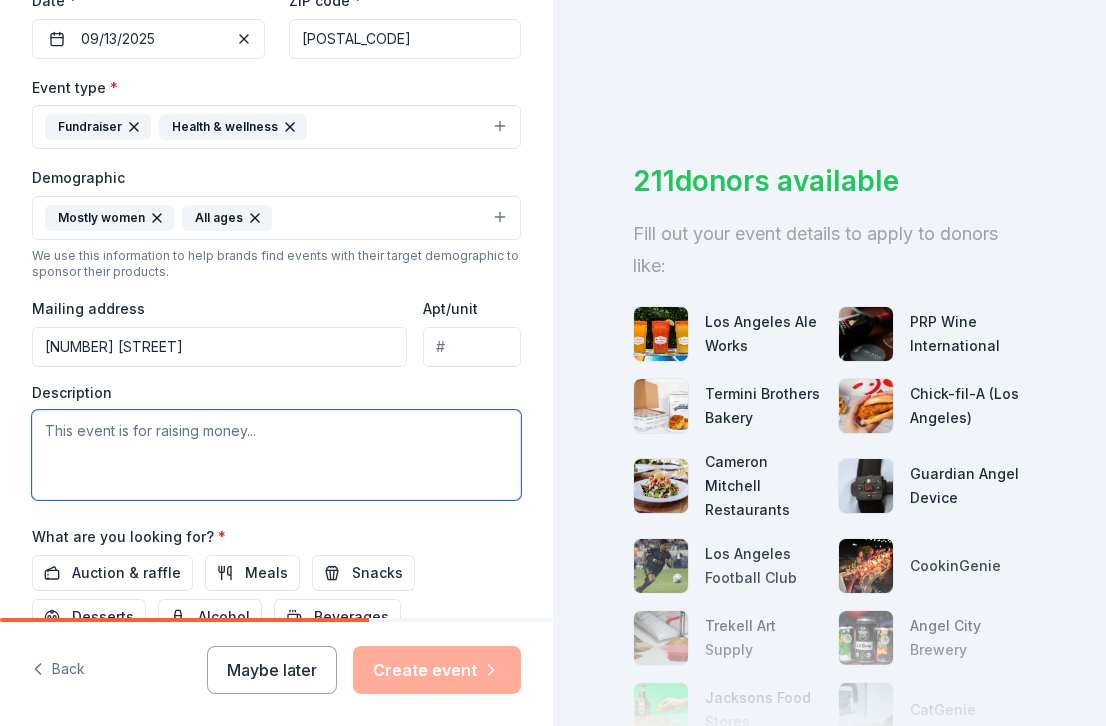 scroll, scrollTop: 496, scrollLeft: 0, axis: vertical 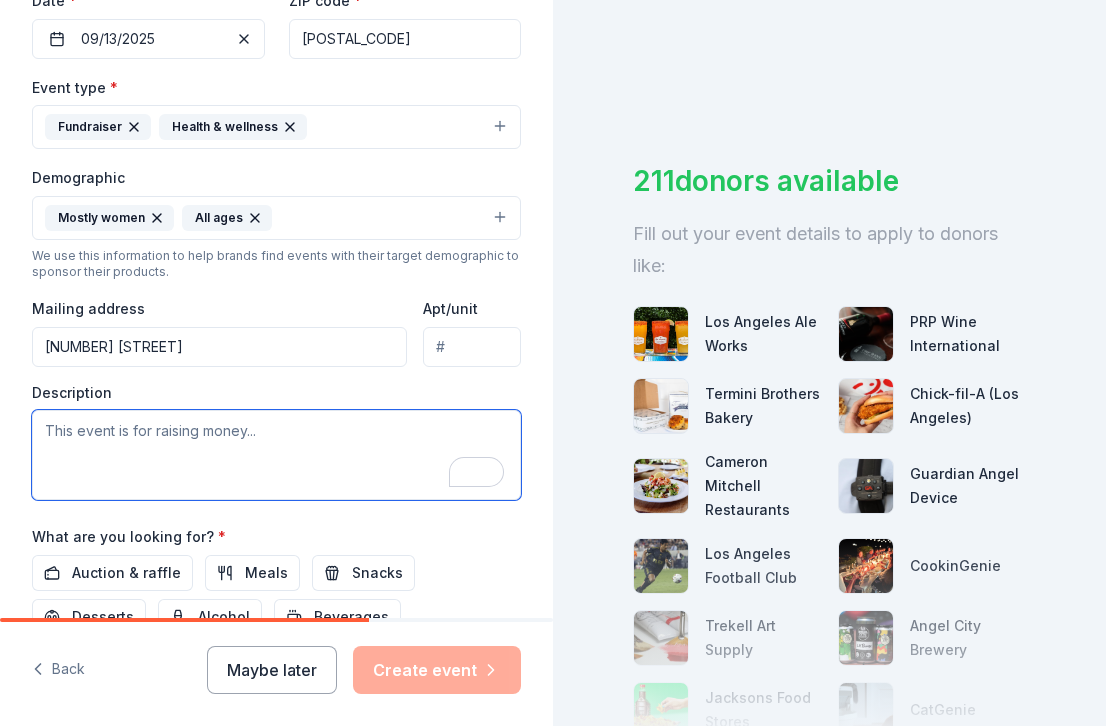 click at bounding box center [276, 455] 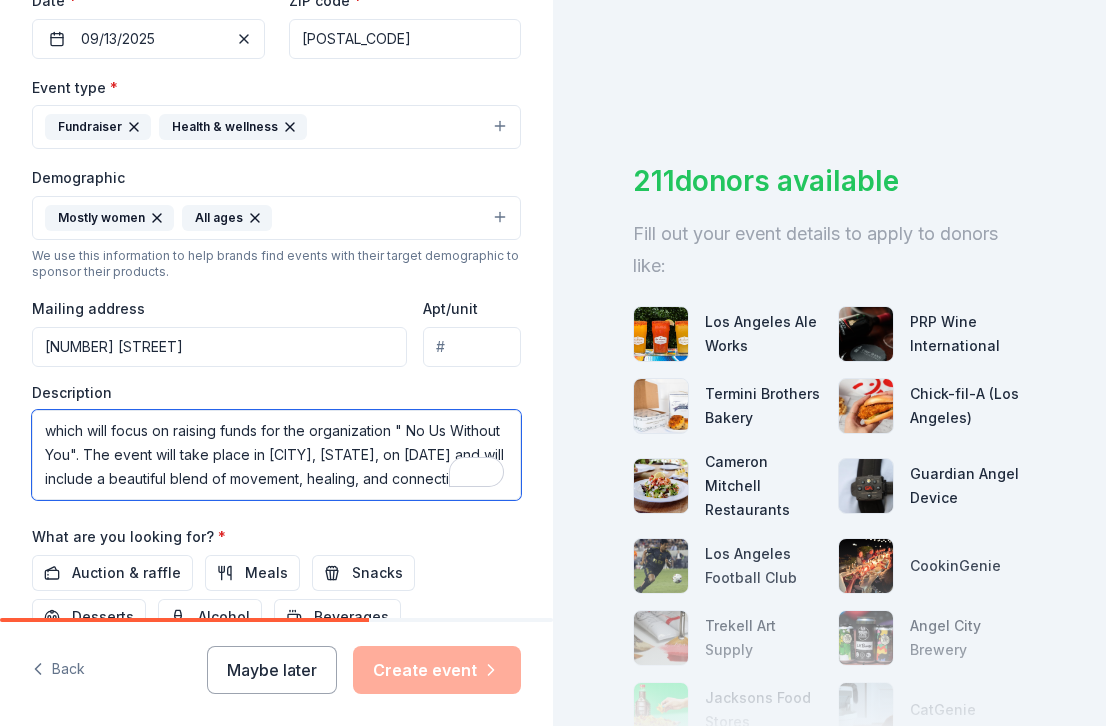 scroll, scrollTop: 157, scrollLeft: 0, axis: vertical 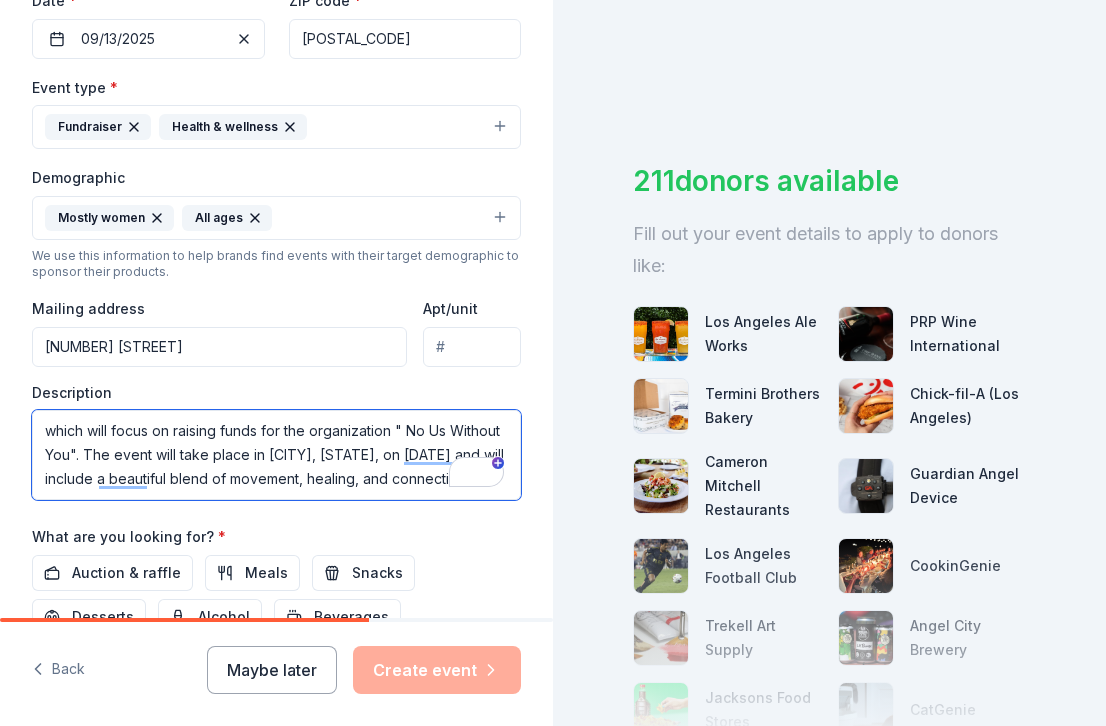 click on "which will focus on raising funds for the organization " No Us Without You". The event will take place in [CITY], [STATE], on [DATE] and will include a beautiful blend of movement, healing, and connection.
This event will focus on the theme of providing food security in underserved communities. Along with this theme we would love to showcase your products to allow attendees to experience the different options of healthy and nutrient rich products that they would normally not have access to." at bounding box center (276, 455) 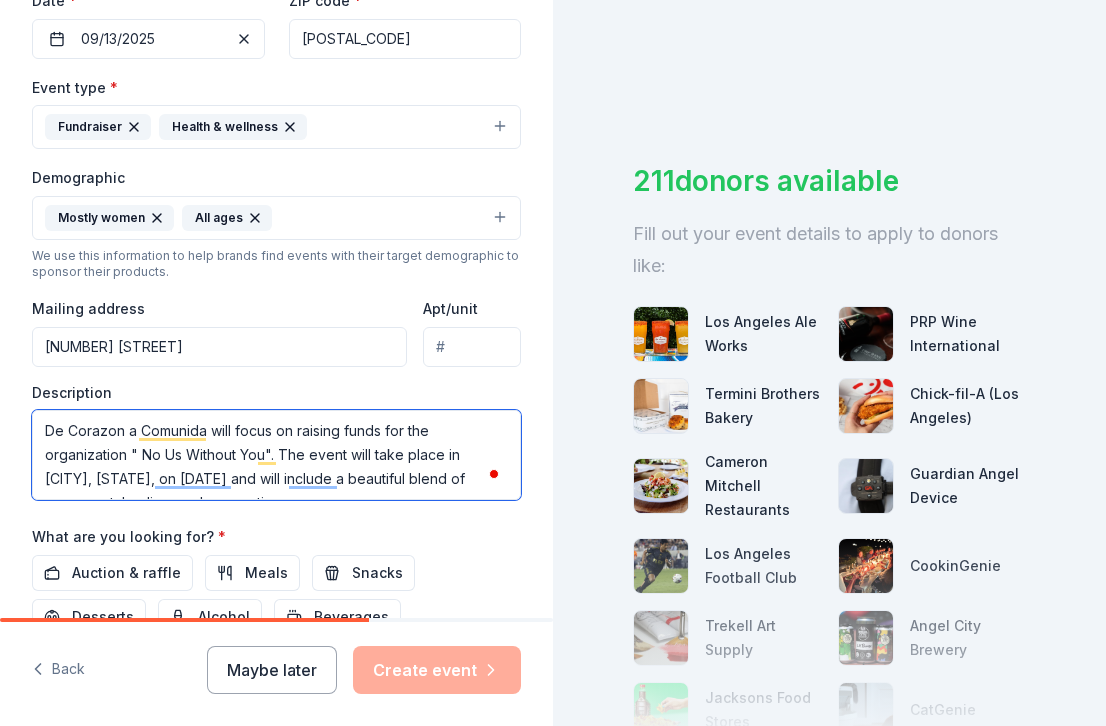 scroll, scrollTop: 16, scrollLeft: 0, axis: vertical 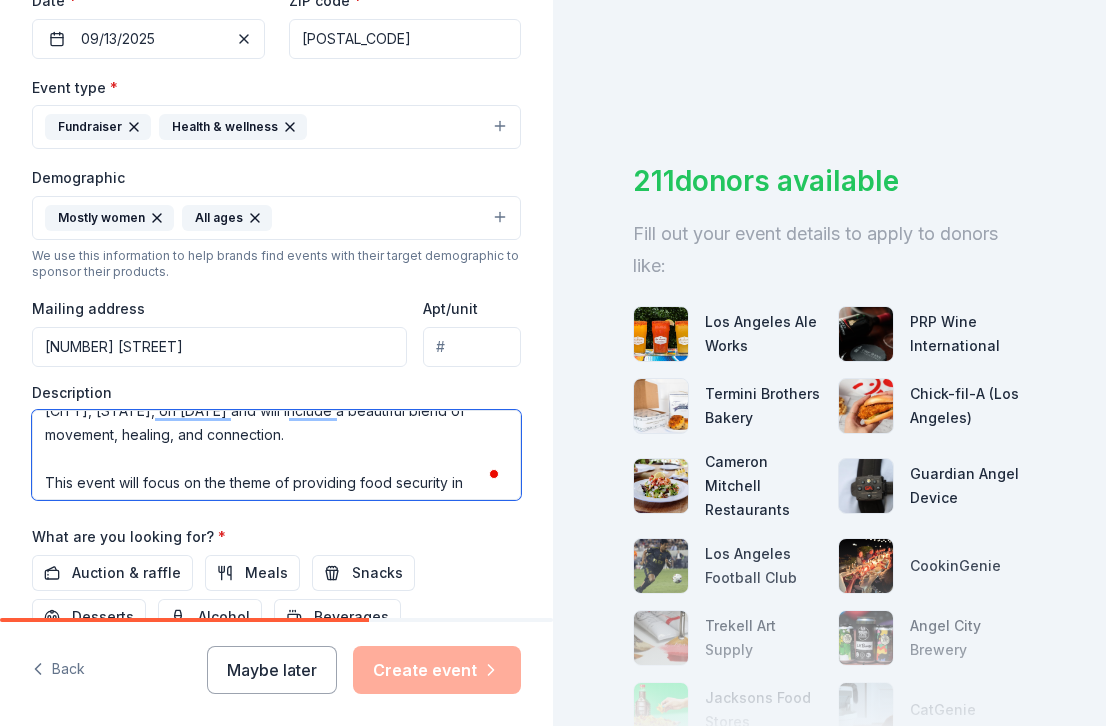 click on "De Corazon a Comunida will focus on raising funds for the organization " No Us Without You". The event will take place in [CITY], [STATE], on [DATE] and will include a beautiful blend of movement, healing, and connection.
This event will focus on the theme of providing food security in underserved communities. Along with this theme we would love to showcase your products to allow attendees to experience the different options of healthy and nutrient rich products that they would normally not have access to." at bounding box center (276, 455) 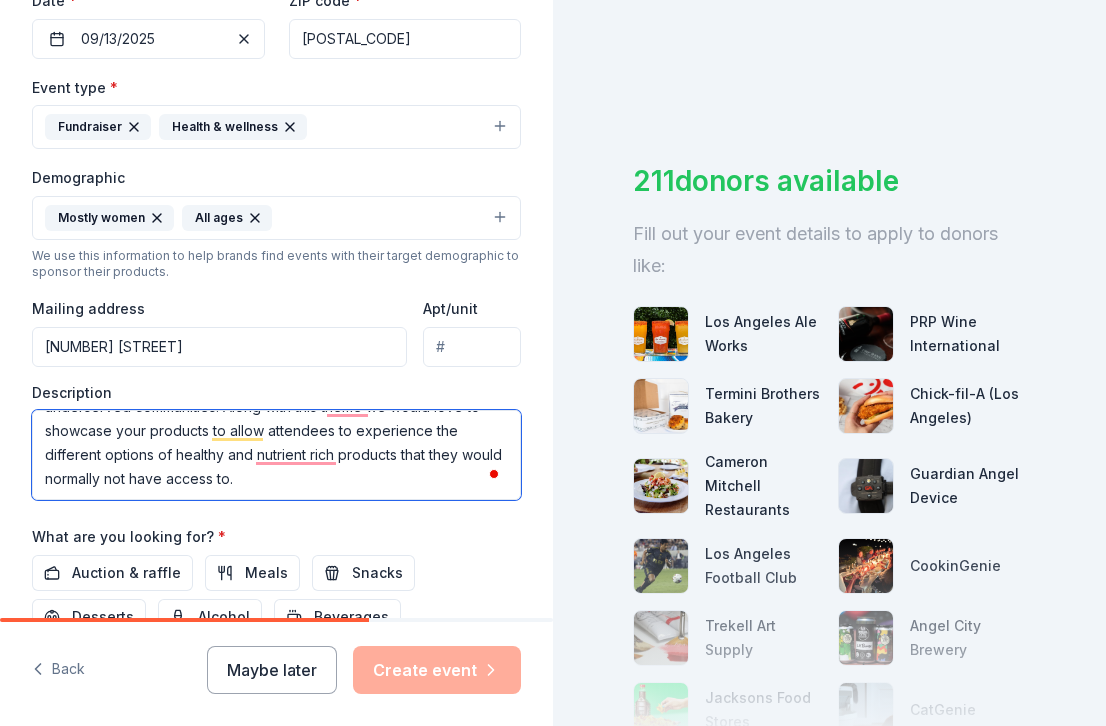 drag, startPoint x: 225, startPoint y: 462, endPoint x: 335, endPoint y: 504, distance: 117.74549 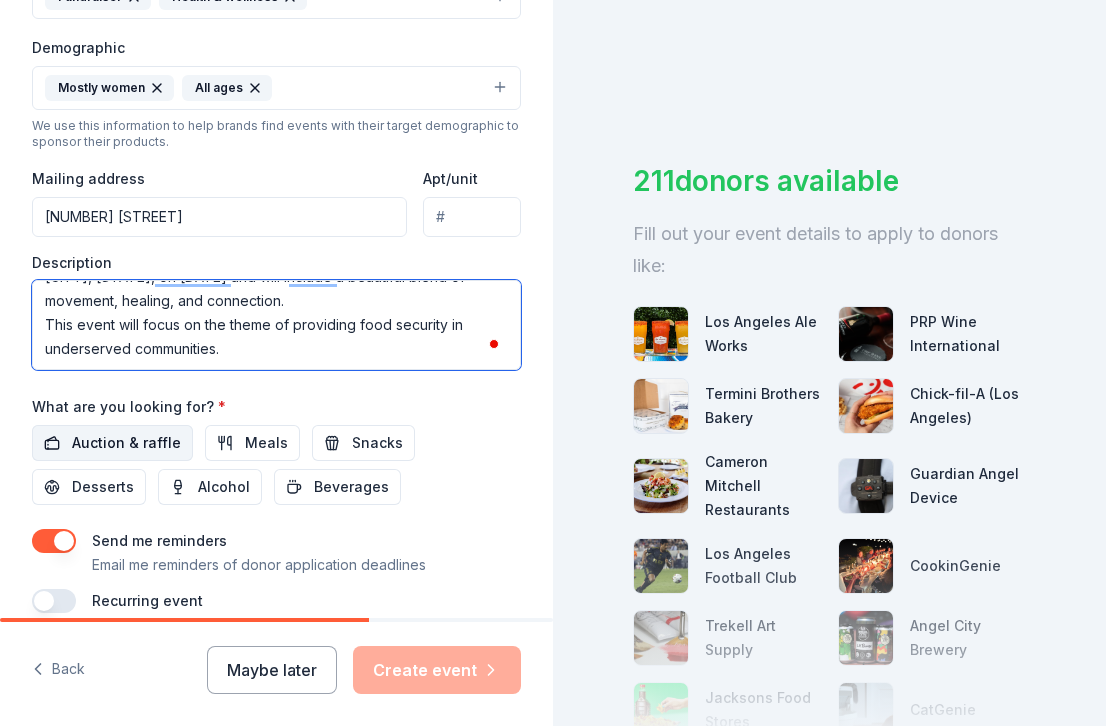 type on "De Corazon a Comunida will focus on raising funds for the organization " No Us Without You". The event will take place in [CITY], [STATE], on [DATE] and will include a beautiful blend of movement, healing, and connection.
This event will focus on the theme of providing food security in underserved communities." 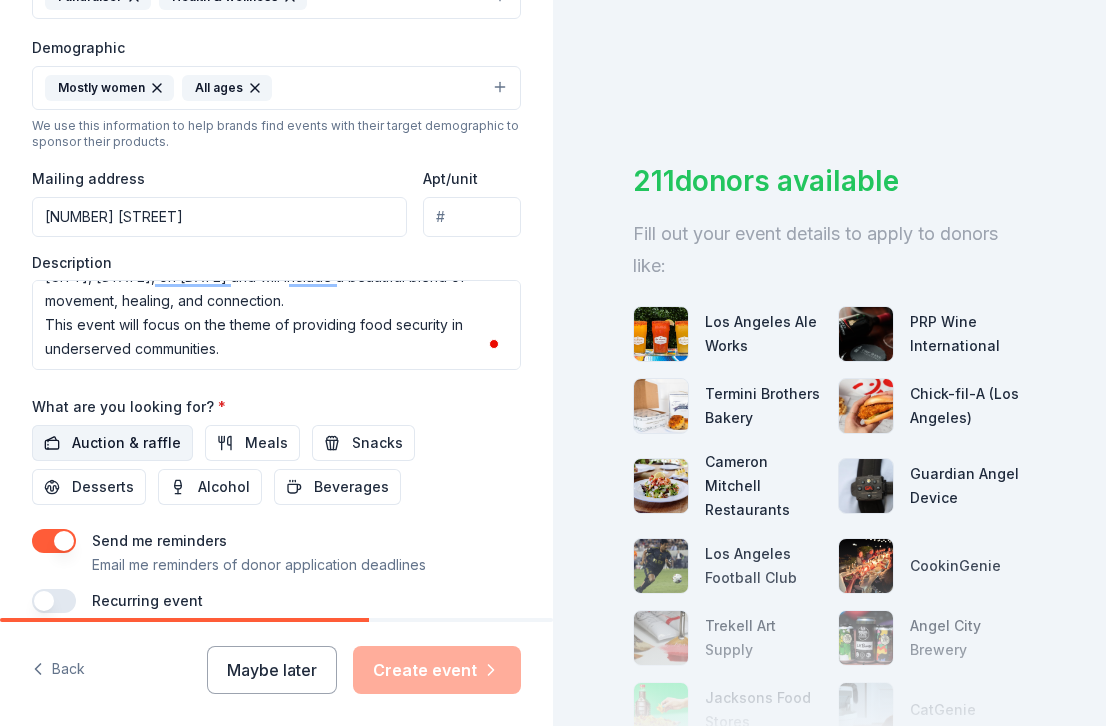 click on "Auction & raffle" at bounding box center [126, 443] 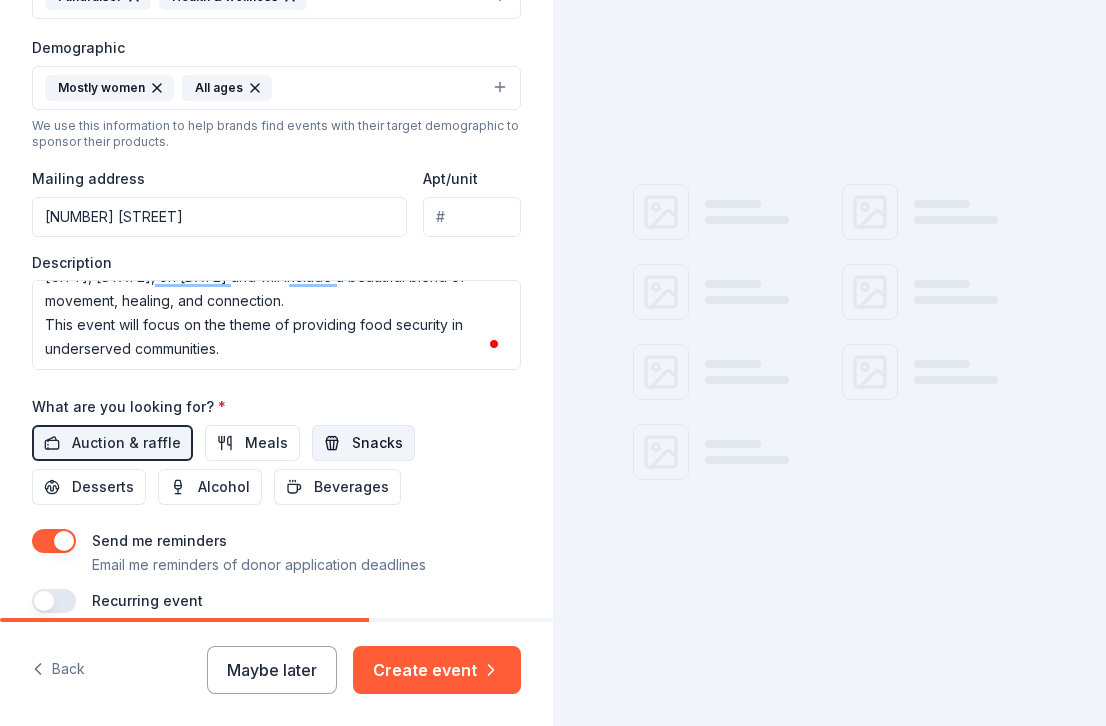 click on "Snacks" at bounding box center (363, 443) 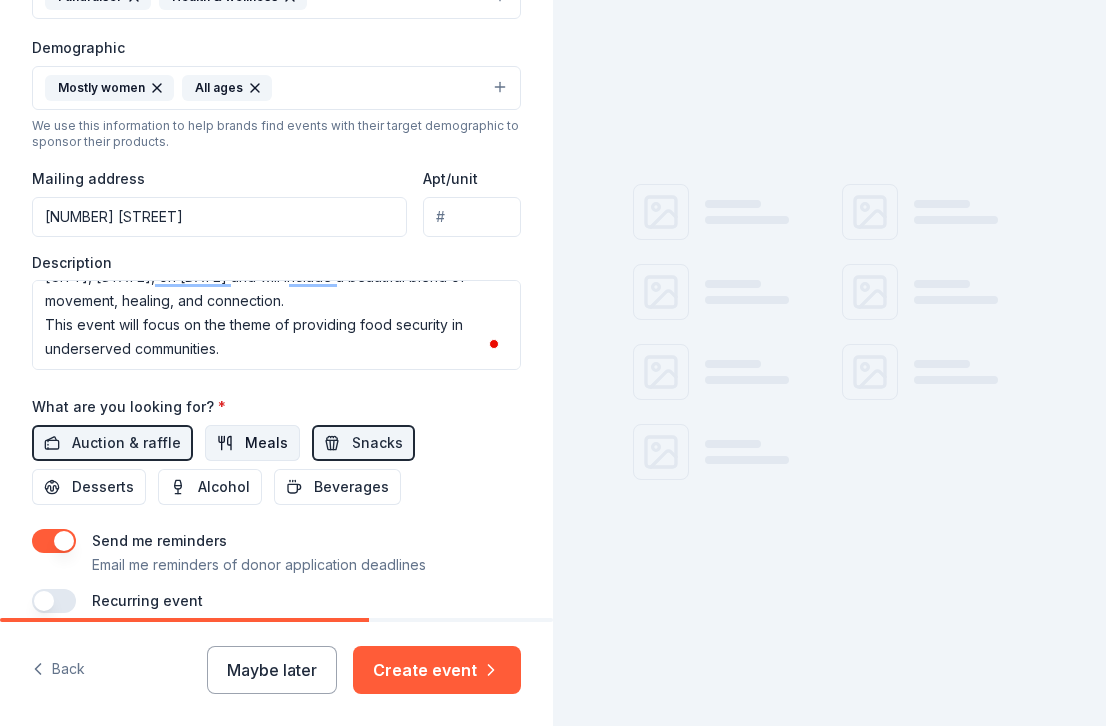 click on "Meals" at bounding box center (266, 443) 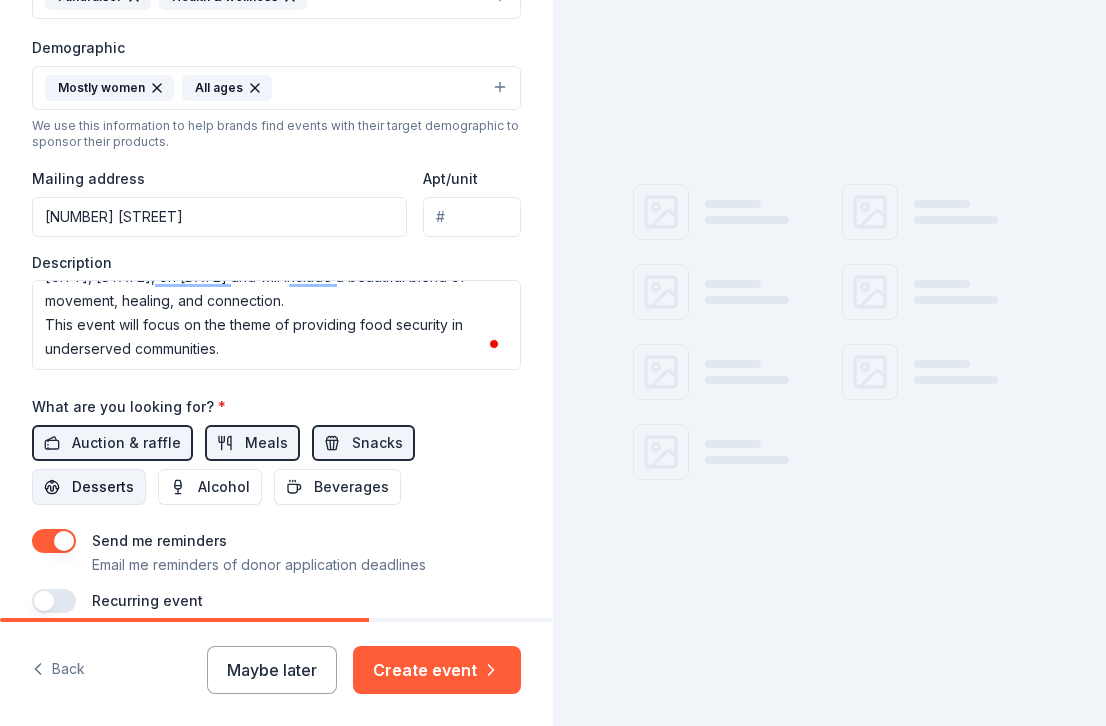 click on "Desserts" at bounding box center [103, 487] 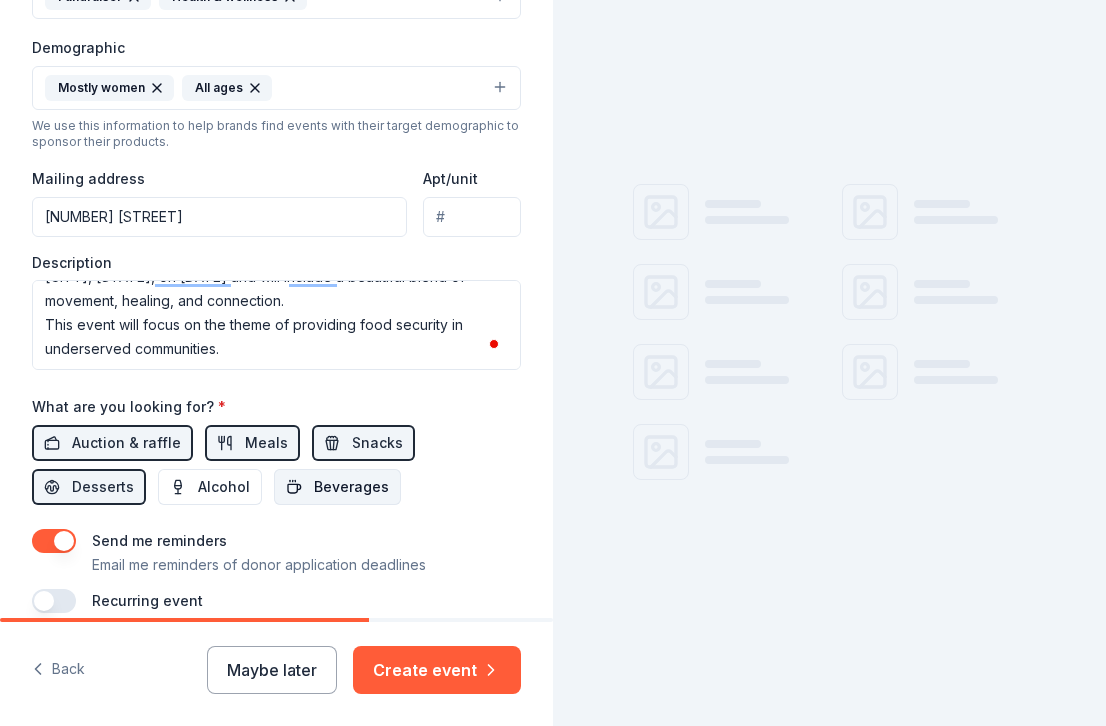 click on "Beverages" at bounding box center (337, 487) 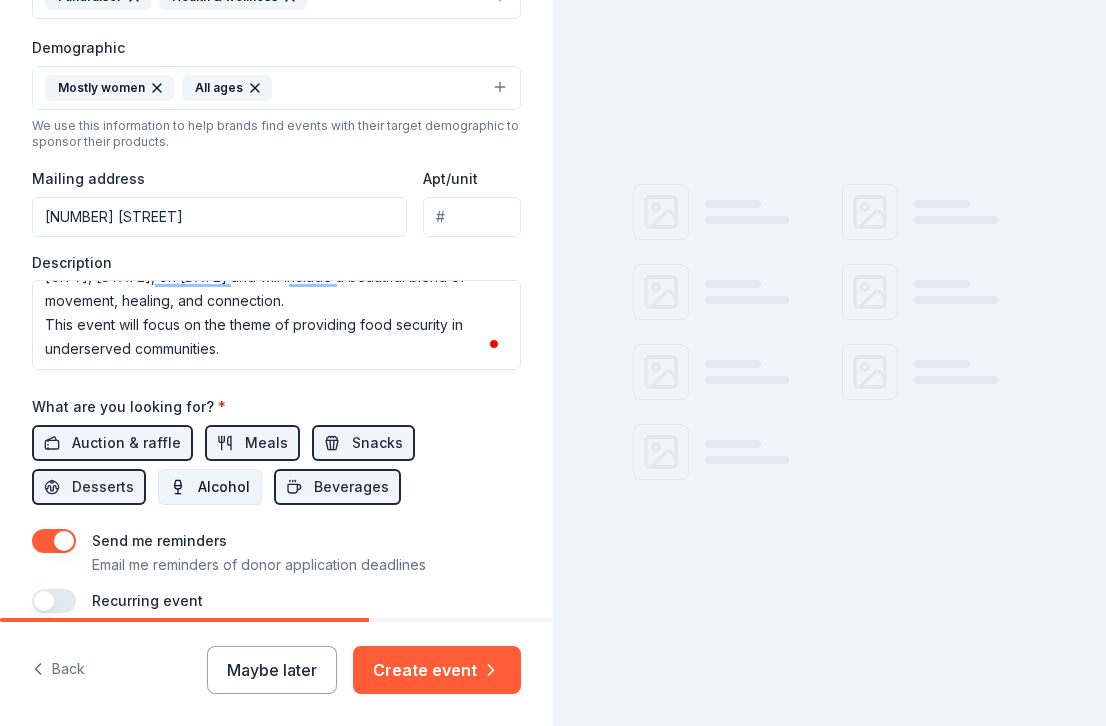 click on "Alcohol" at bounding box center (224, 487) 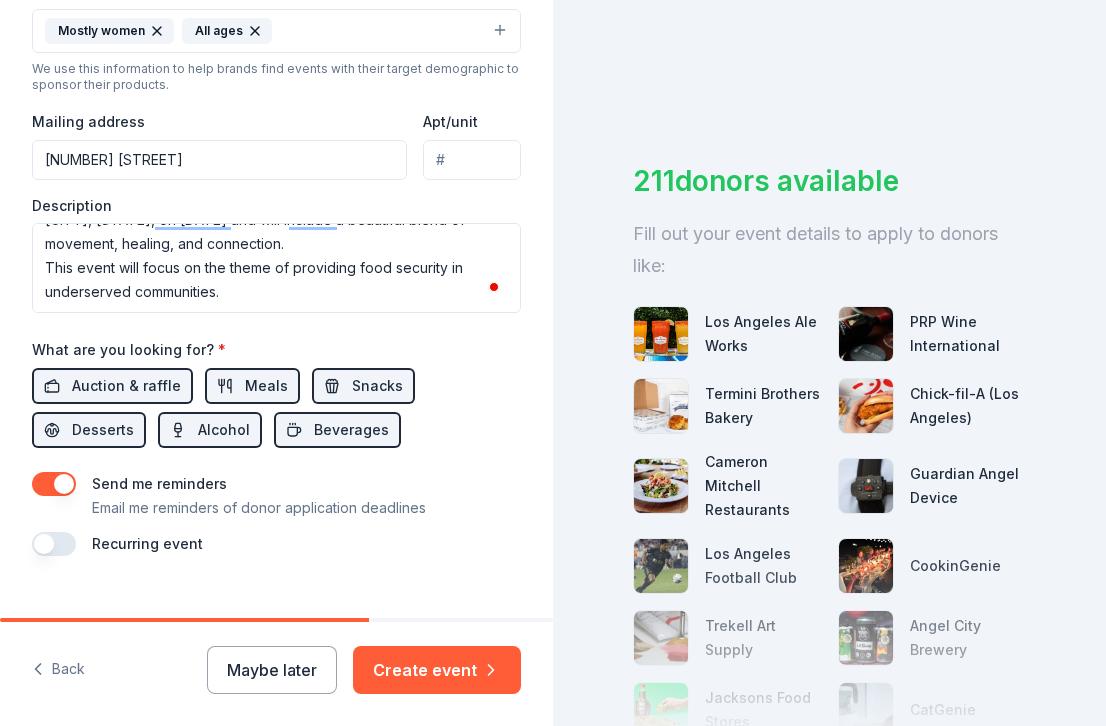 click at bounding box center [54, 484] 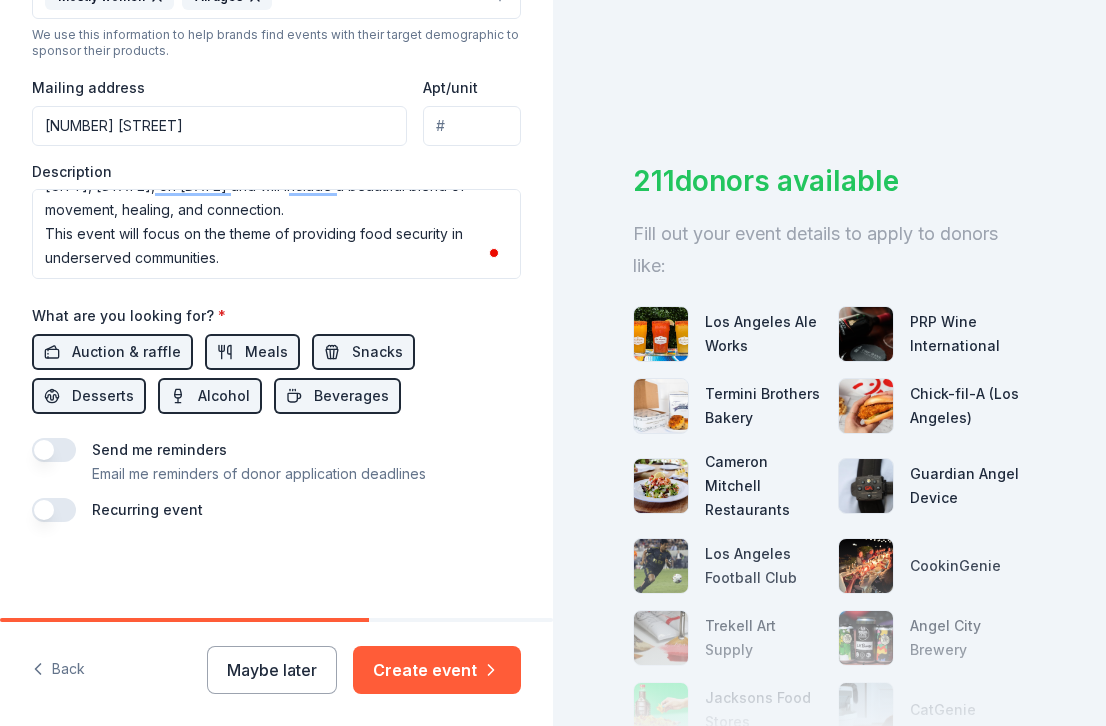 click on "Back Maybe later Create event" at bounding box center (276, 674) 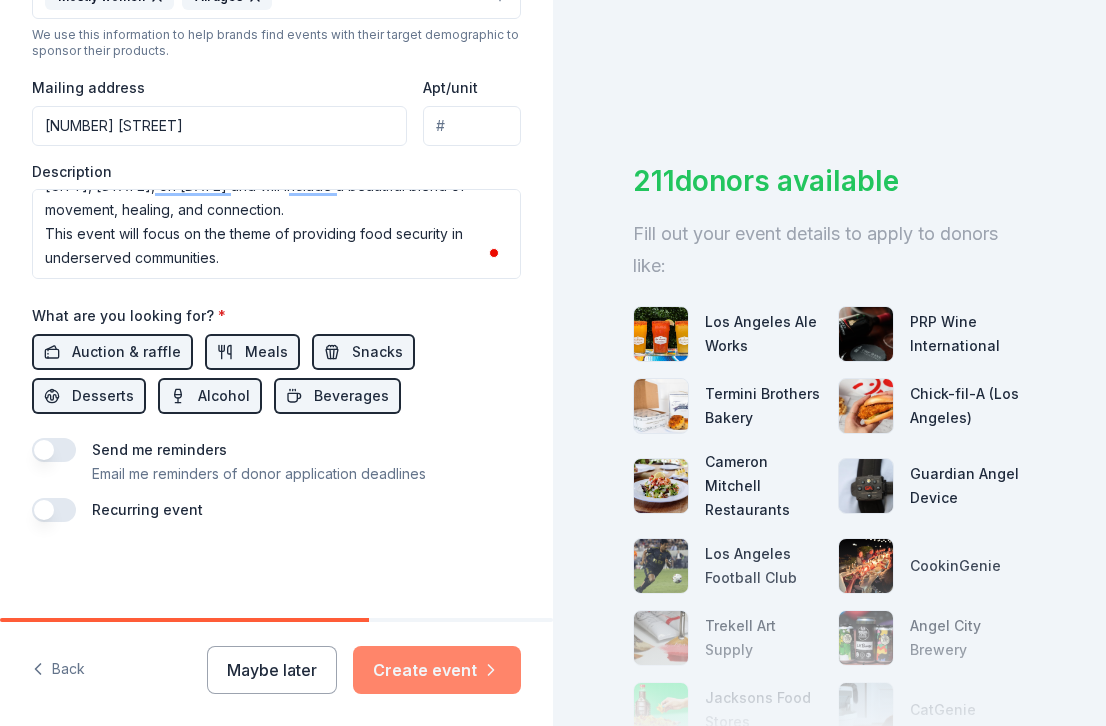 click on "Create event" at bounding box center (437, 670) 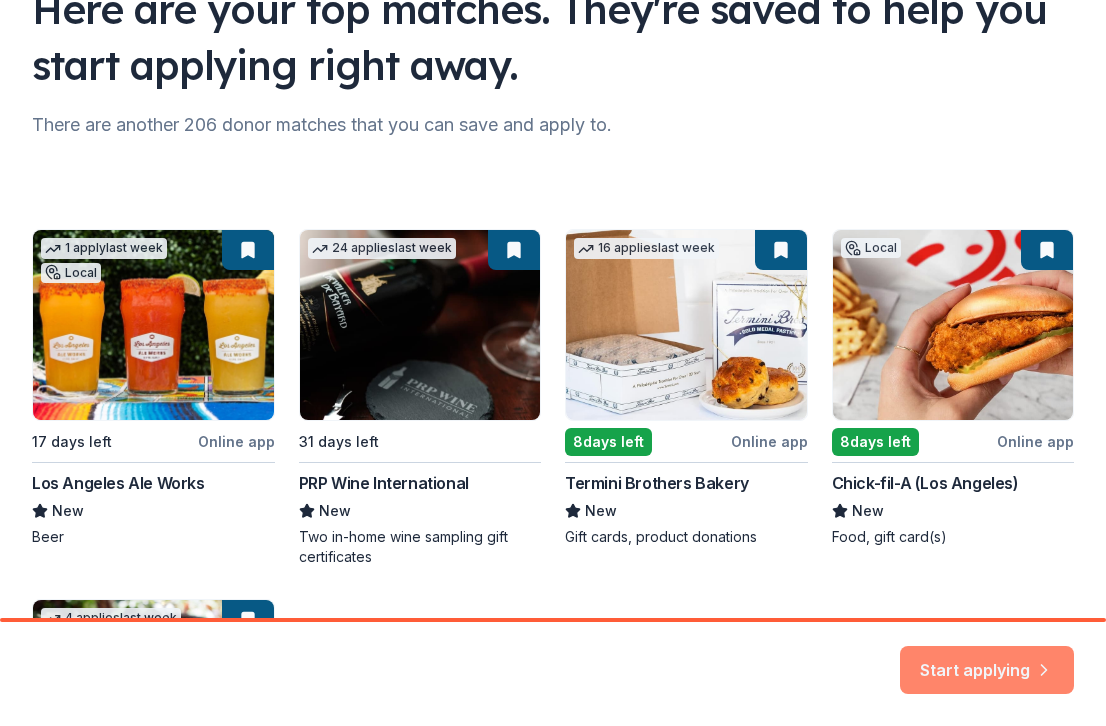 click on "Start applying" at bounding box center (987, 658) 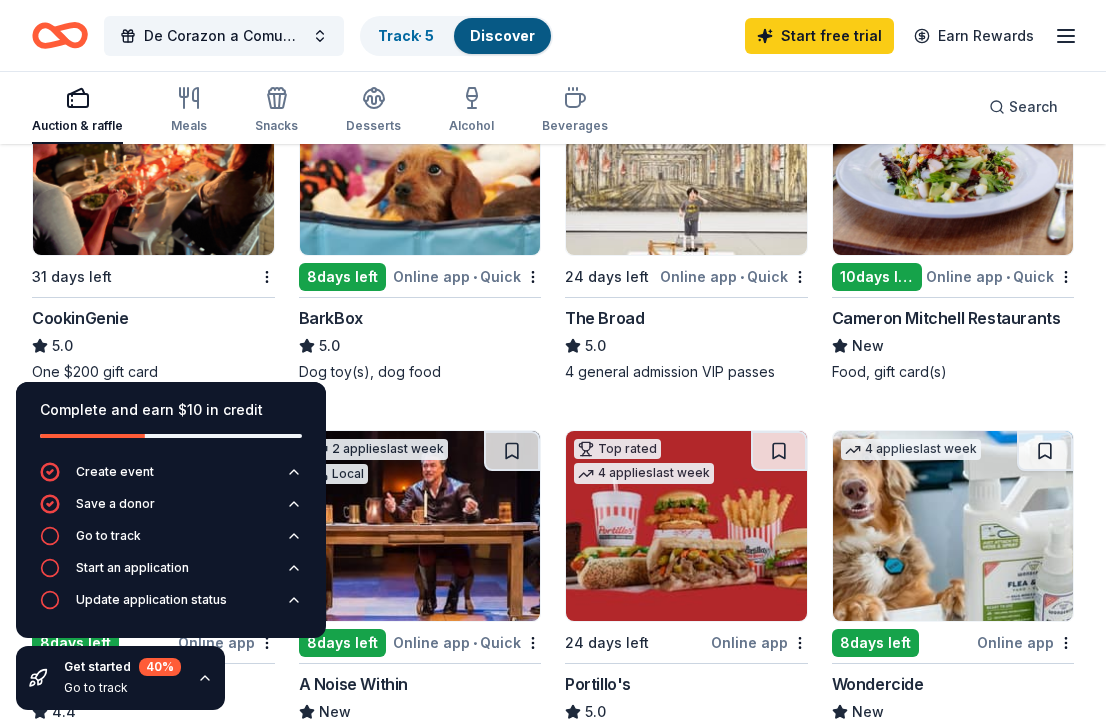 scroll, scrollTop: 0, scrollLeft: 0, axis: both 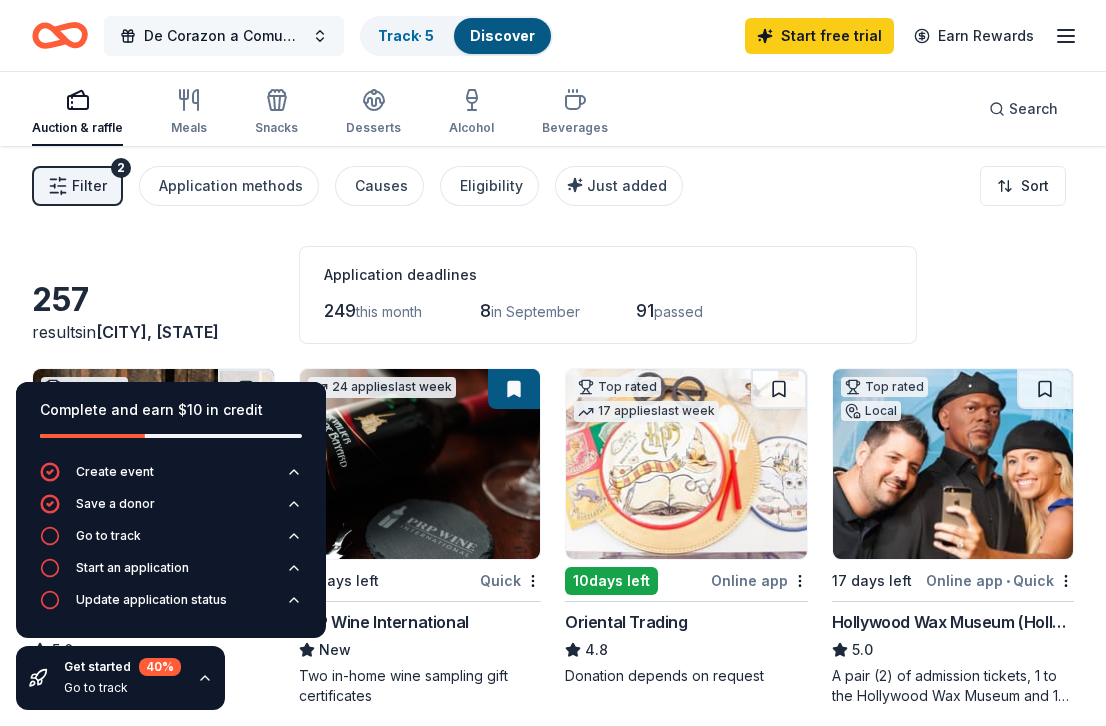 click on "De Corazon a Comunidad" at bounding box center (224, 36) 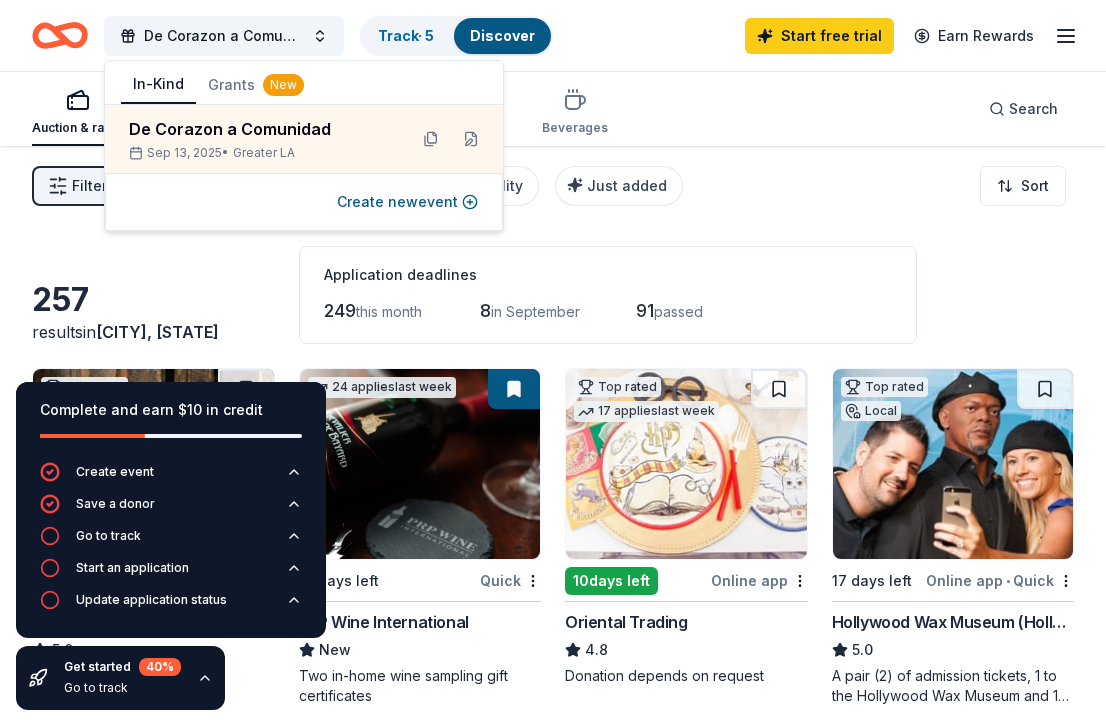 click on "[NUMBER] results  in  [CITY], [STATE] Application deadlines [NUMBER]  this month 8  in September 91  passed" at bounding box center (553, 295) 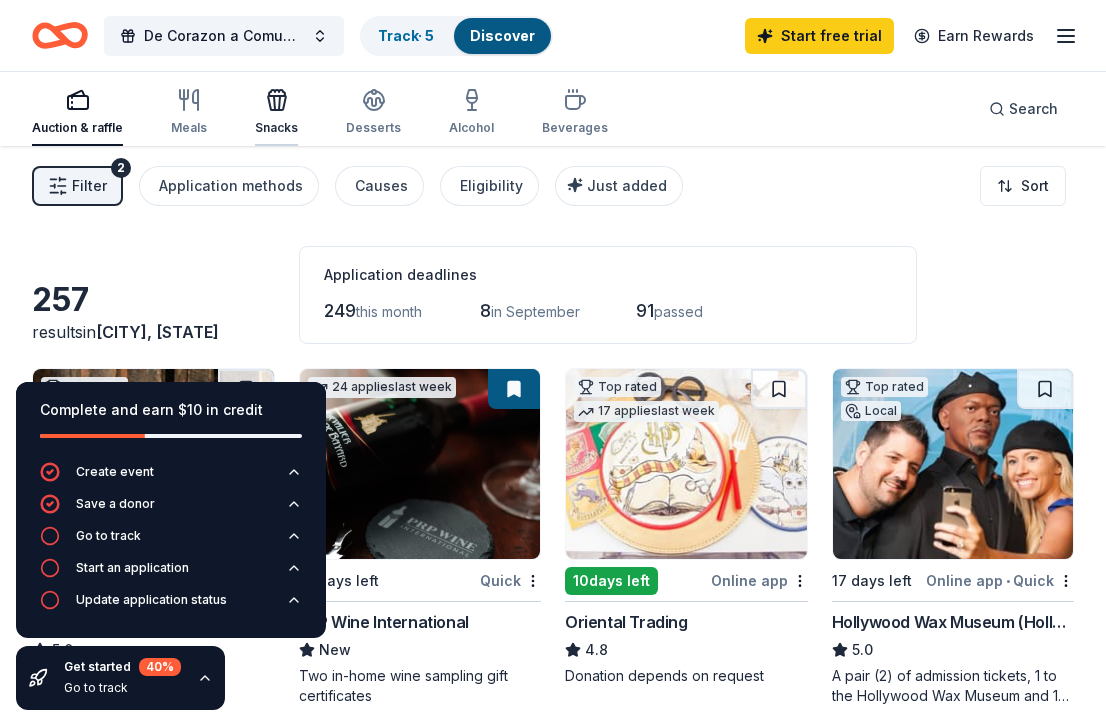 click 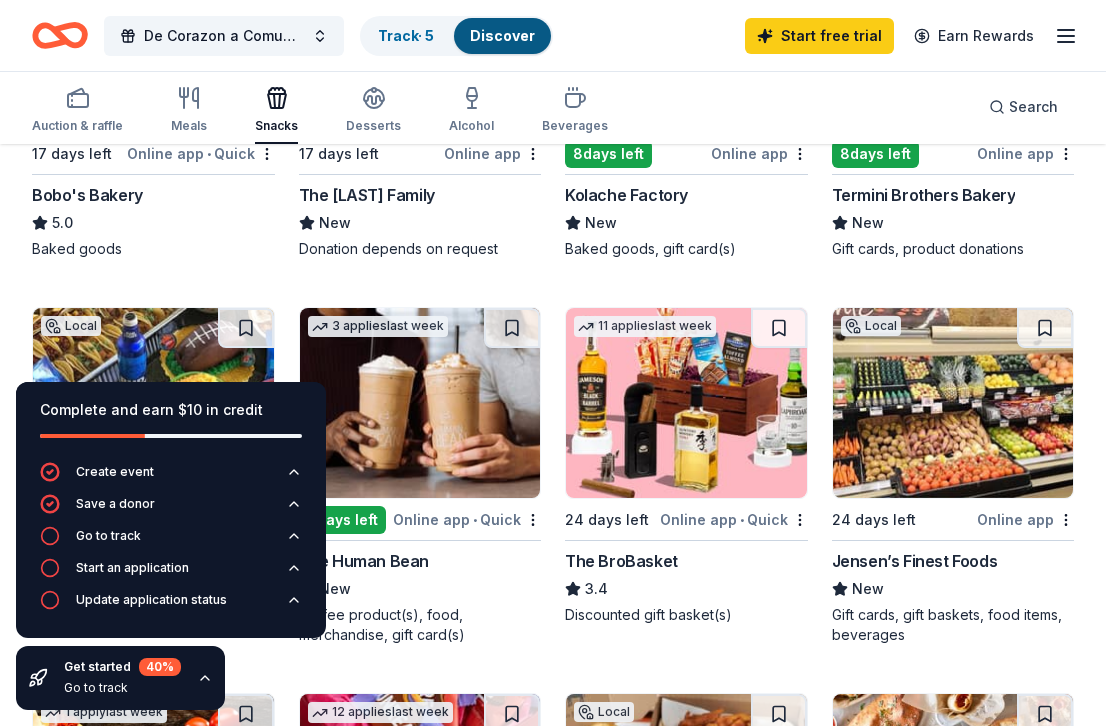 scroll, scrollTop: 0, scrollLeft: 0, axis: both 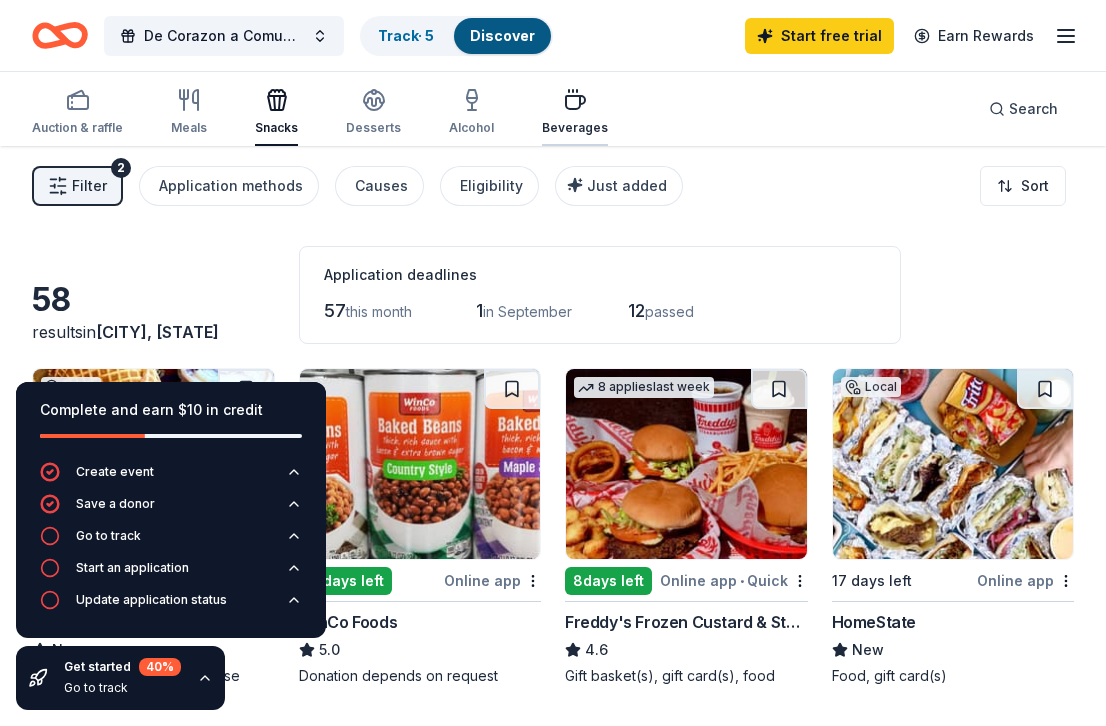 click 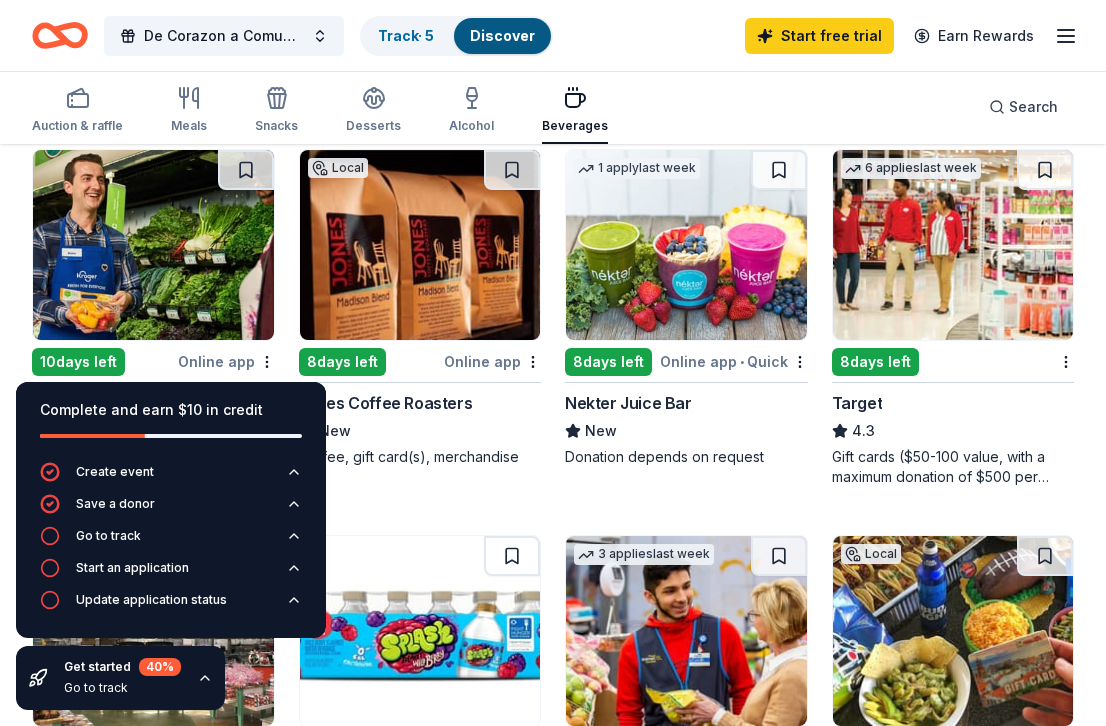 scroll, scrollTop: 951, scrollLeft: 0, axis: vertical 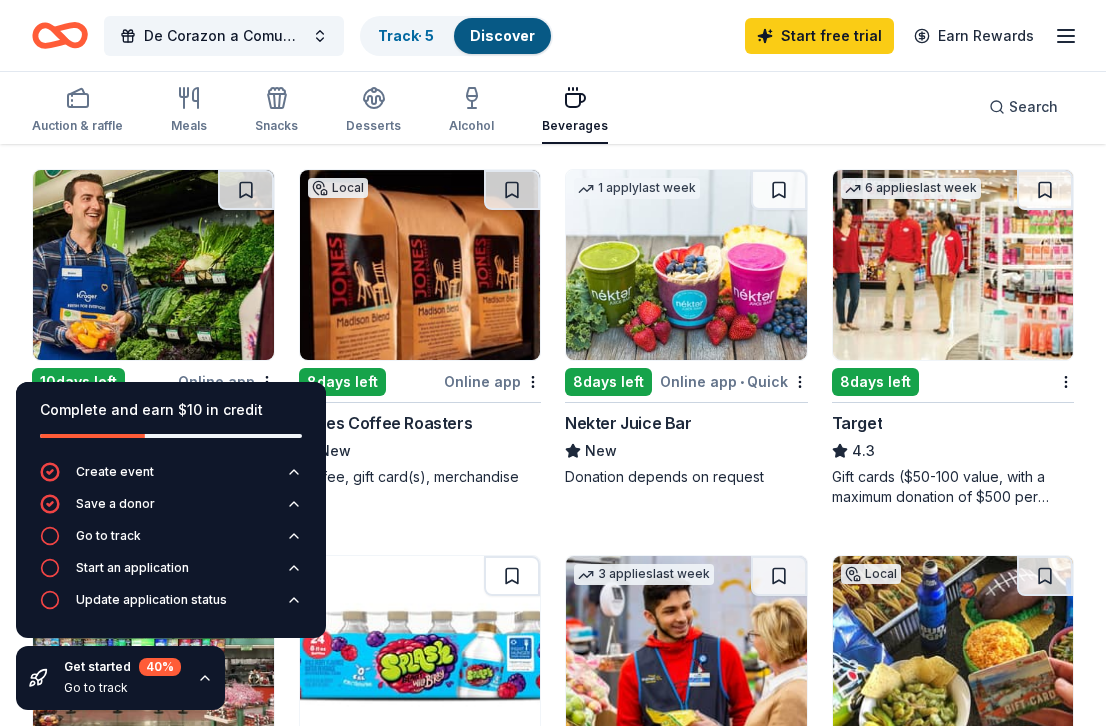 click at bounding box center (686, 265) 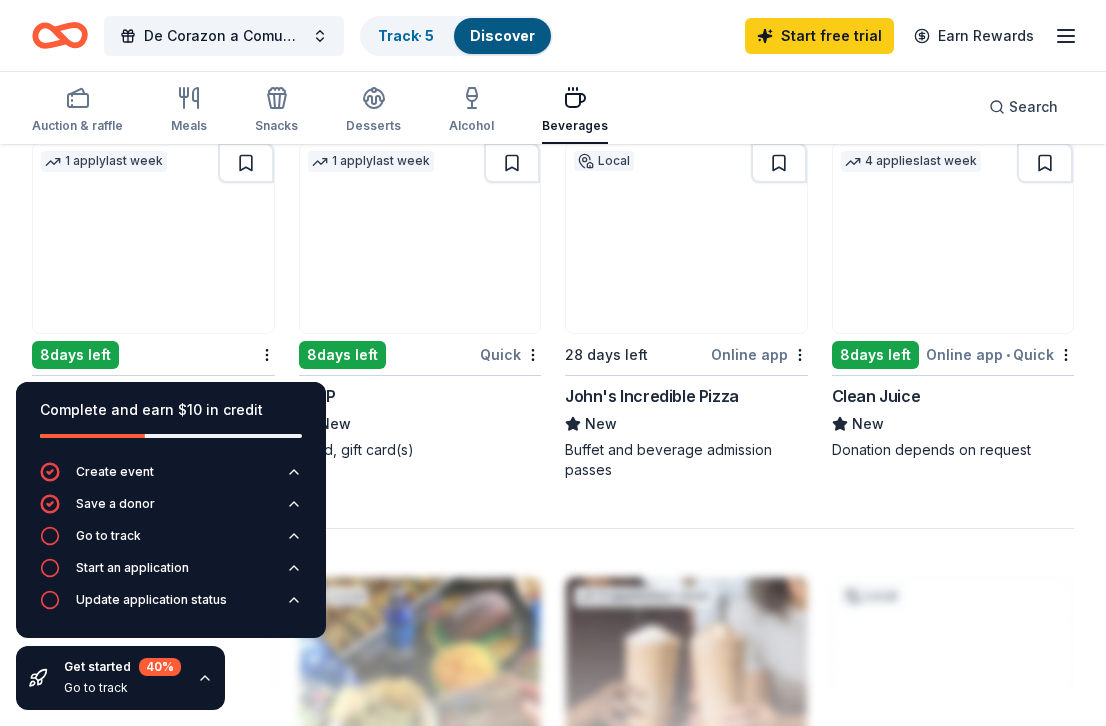 scroll, scrollTop: 1704, scrollLeft: 0, axis: vertical 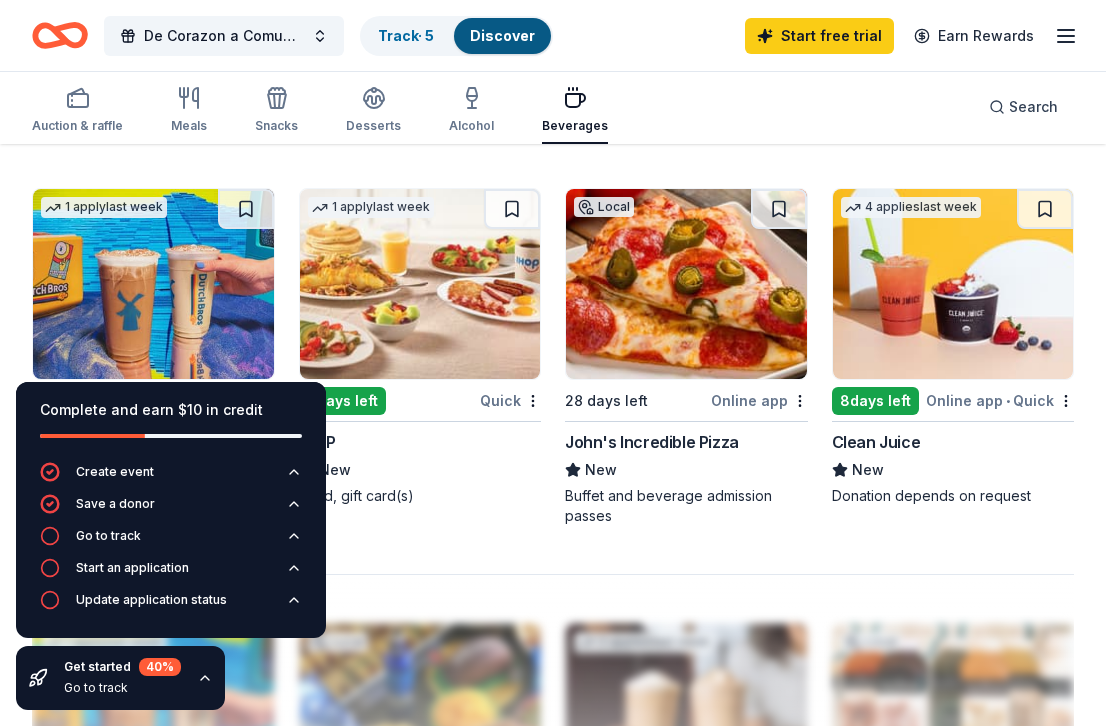 click on "4   applies  last week 8  days left Online app • Quick Clean Juice New Donation depends on request" at bounding box center (953, 347) 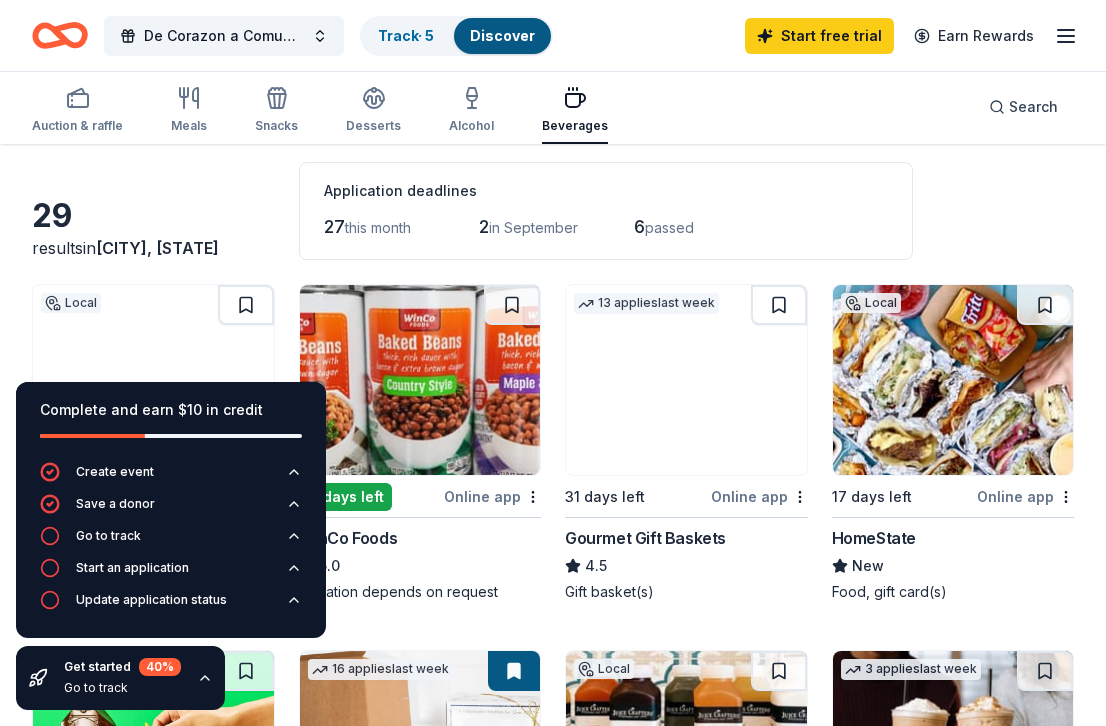 scroll, scrollTop: 0, scrollLeft: 0, axis: both 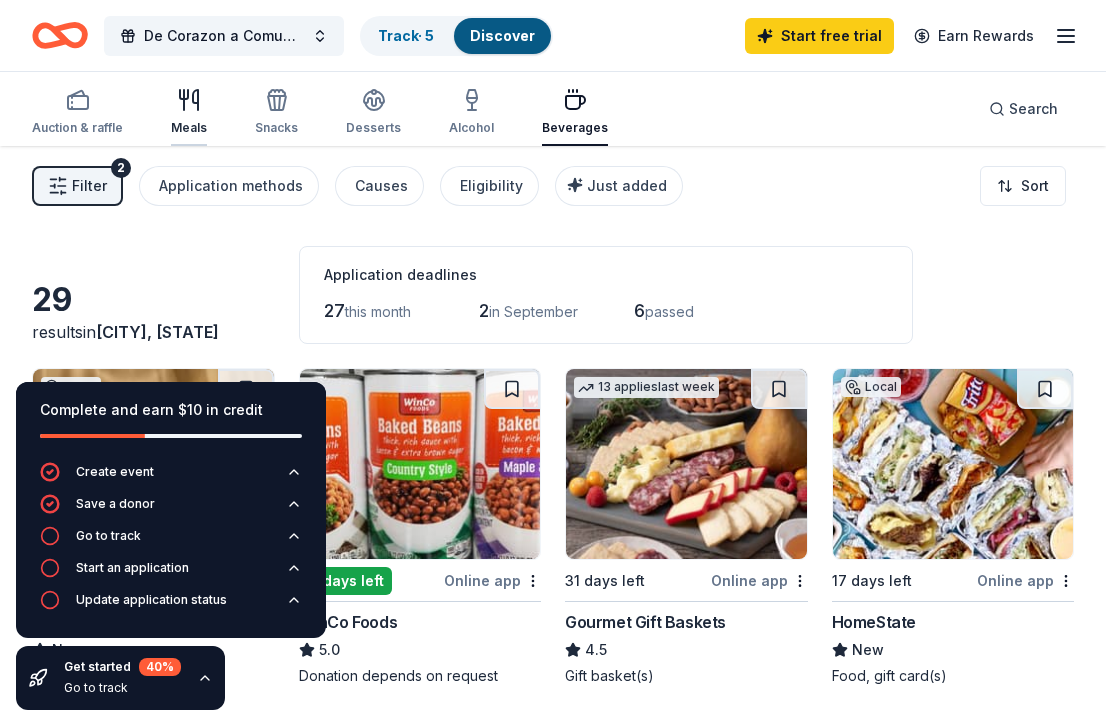 click on "Meals" at bounding box center [189, 112] 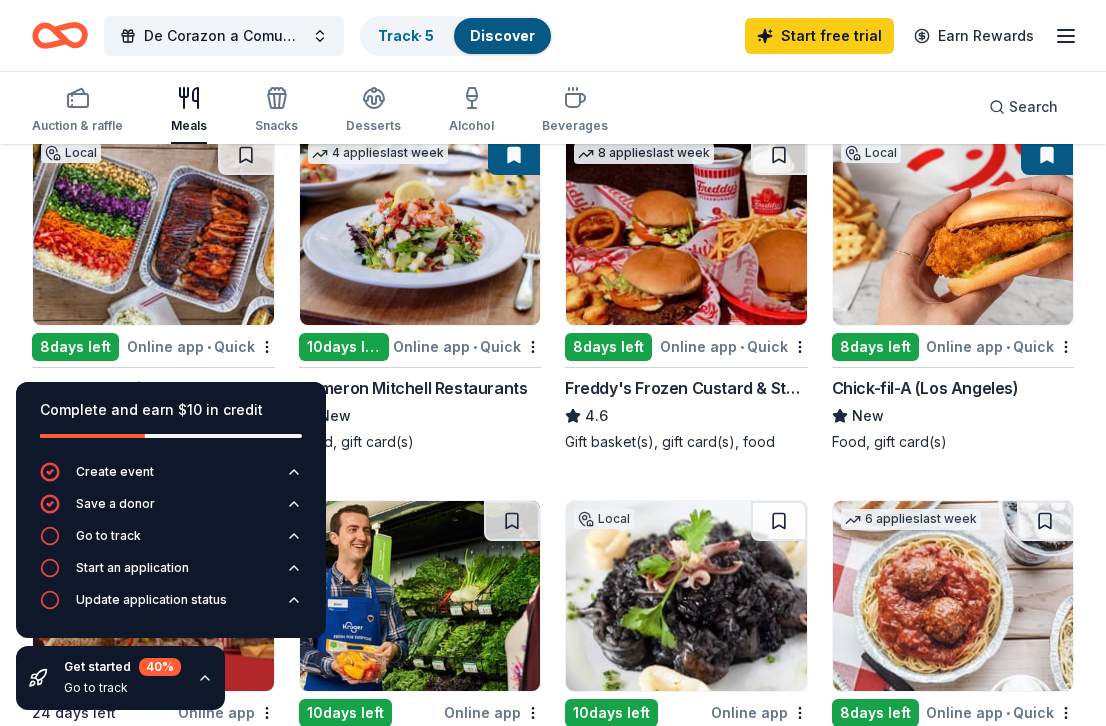 scroll, scrollTop: 233, scrollLeft: 0, axis: vertical 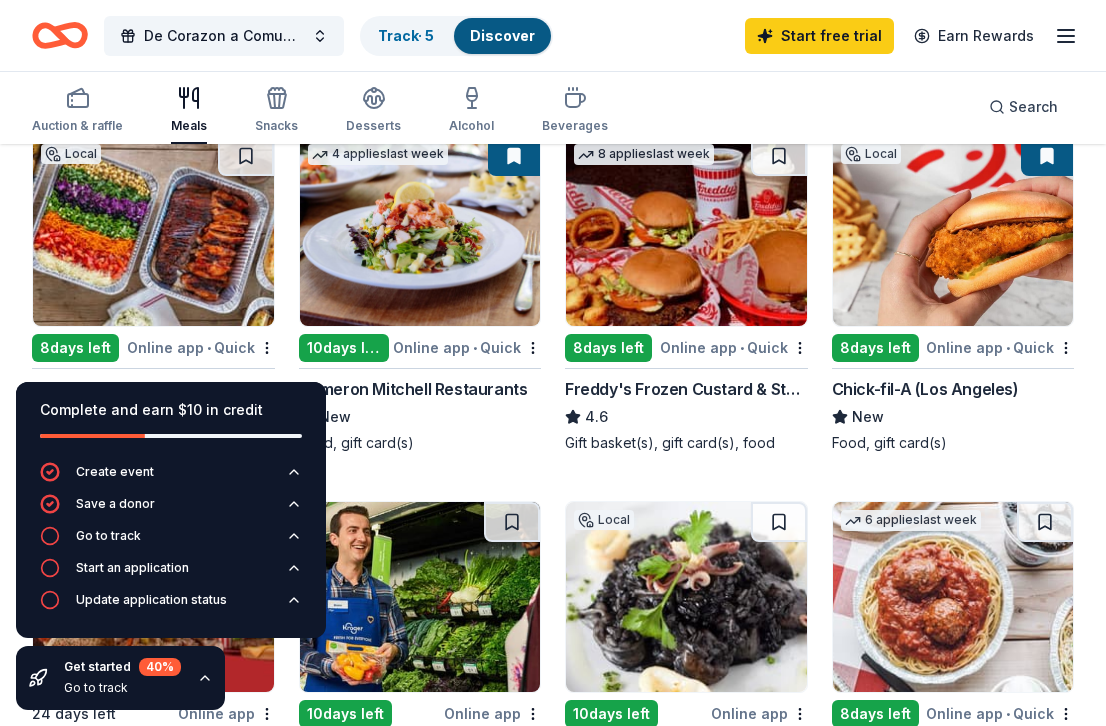 click at bounding box center (953, 231) 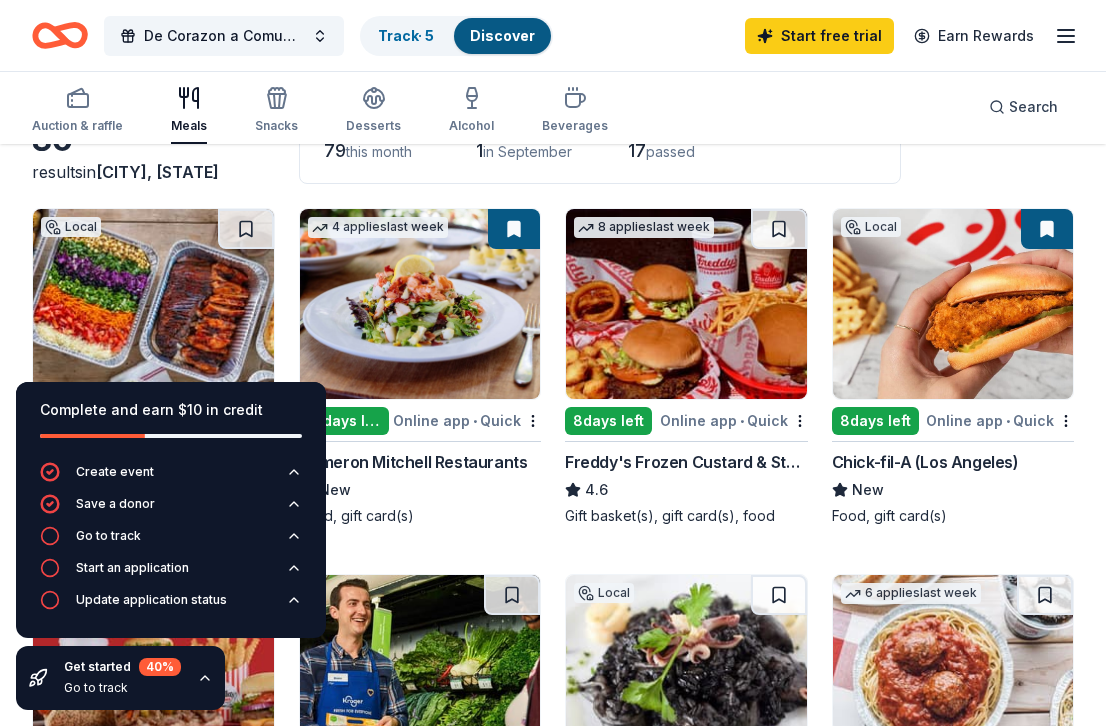 scroll, scrollTop: 20, scrollLeft: 0, axis: vertical 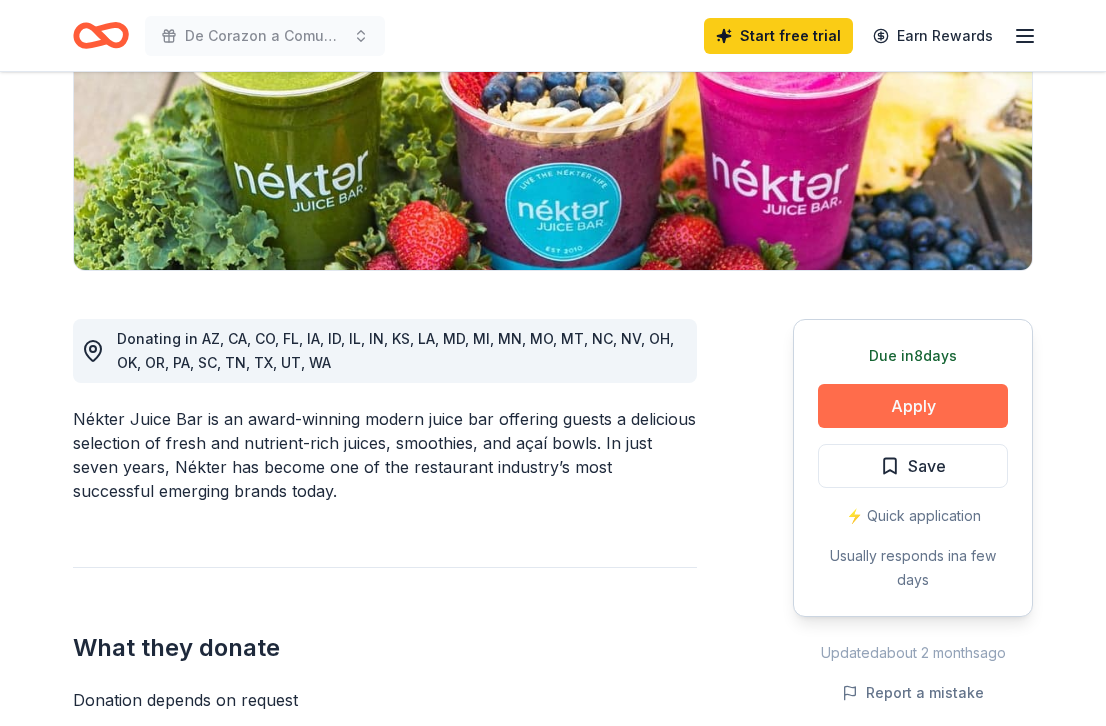 click on "Apply" at bounding box center (913, 406) 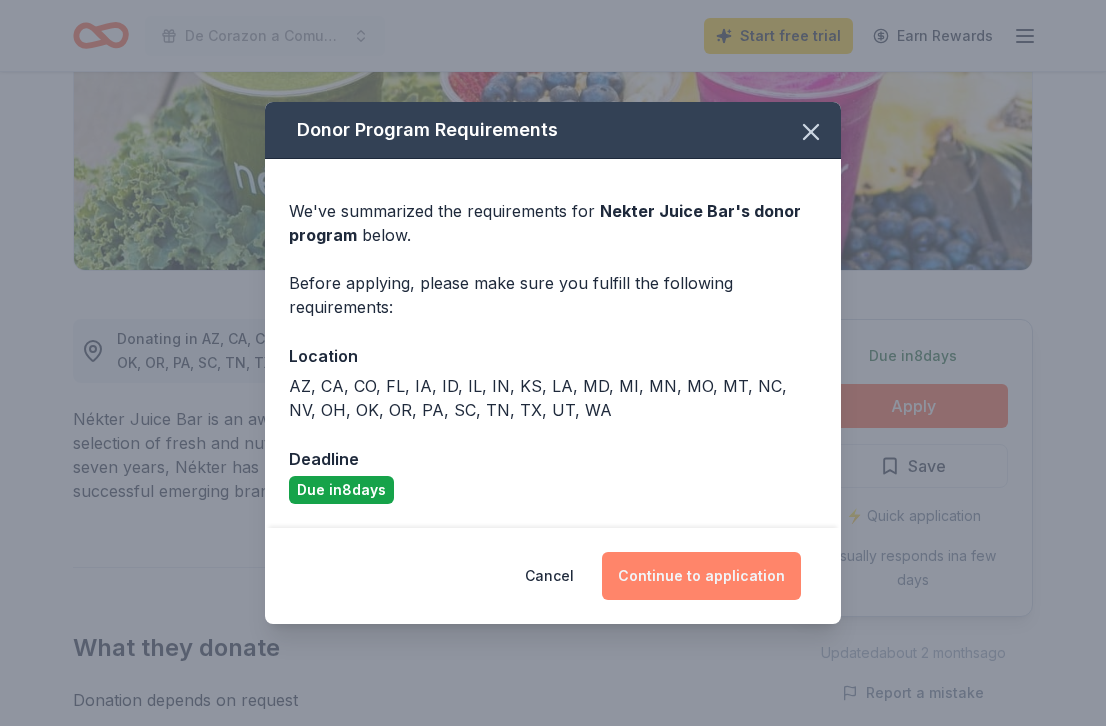 click on "Continue to application" at bounding box center [701, 576] 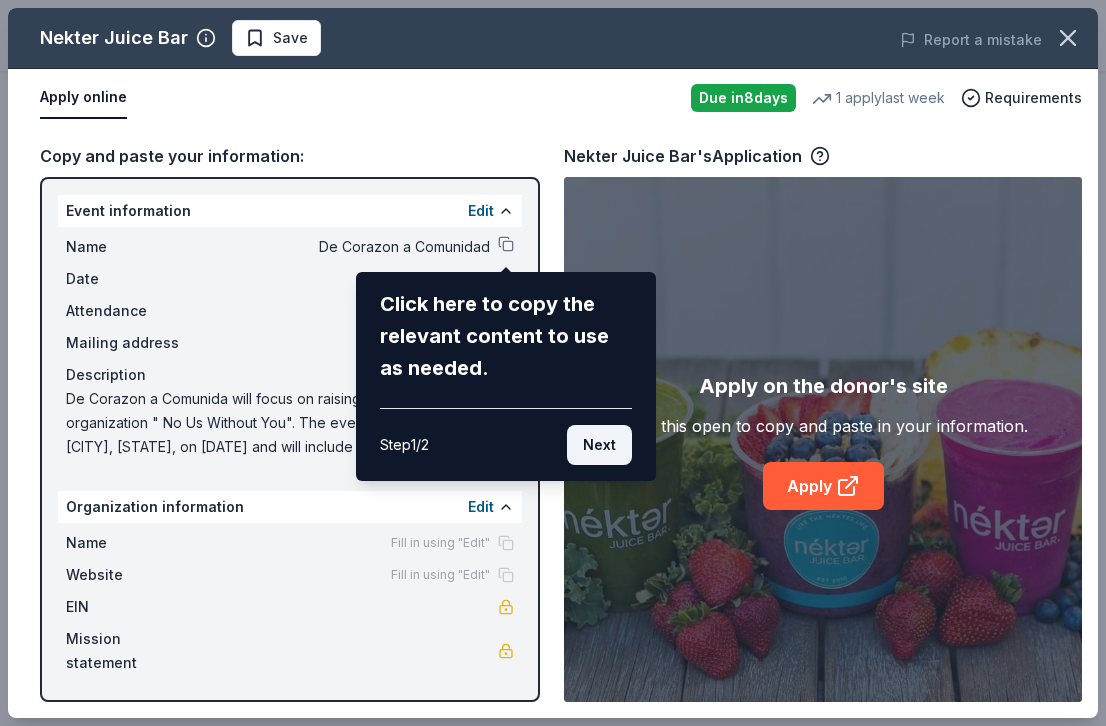 click on "Next" at bounding box center [599, 445] 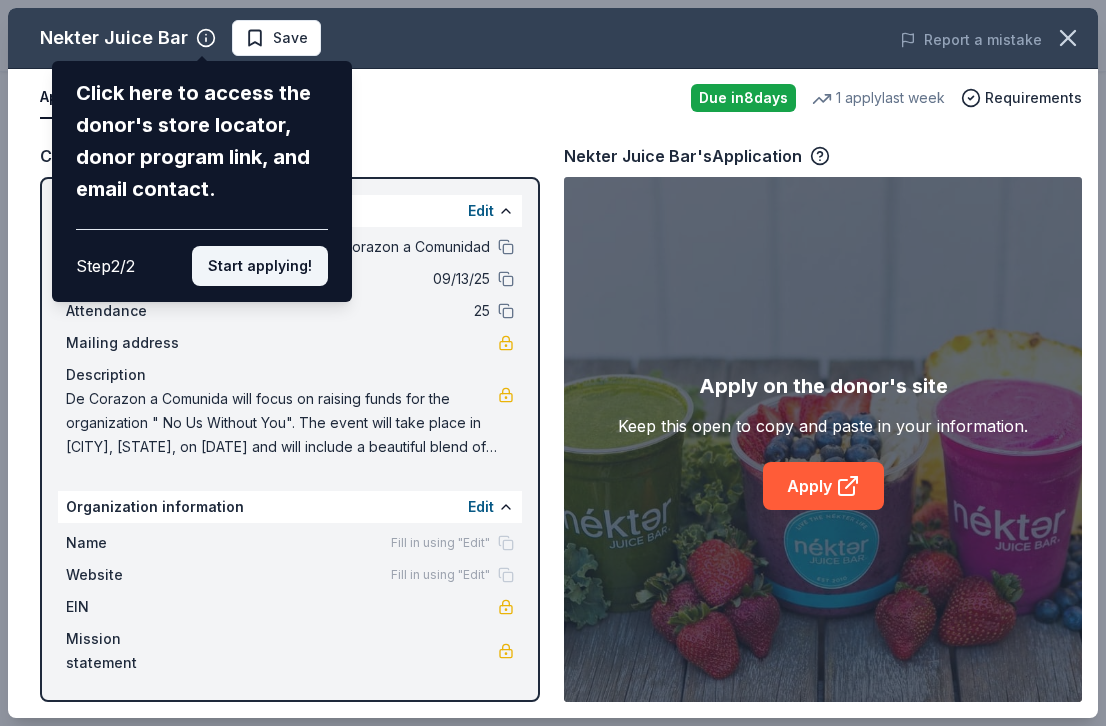 click on "Start applying!" at bounding box center [260, 266] 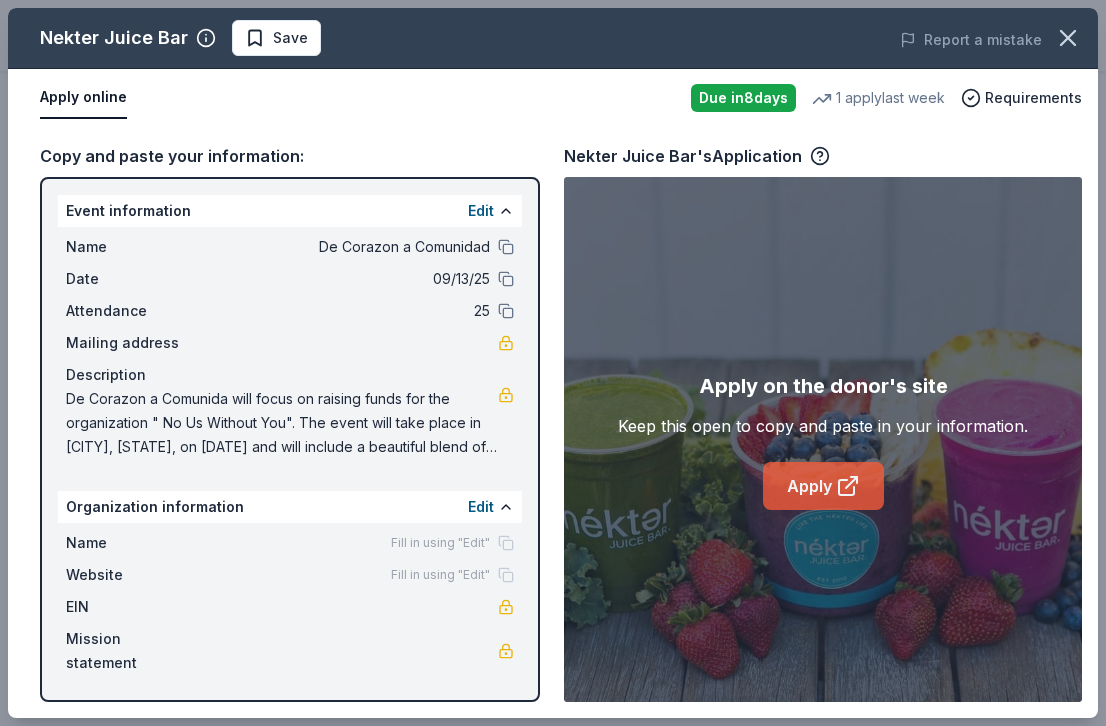 click on "Apply" at bounding box center (823, 486) 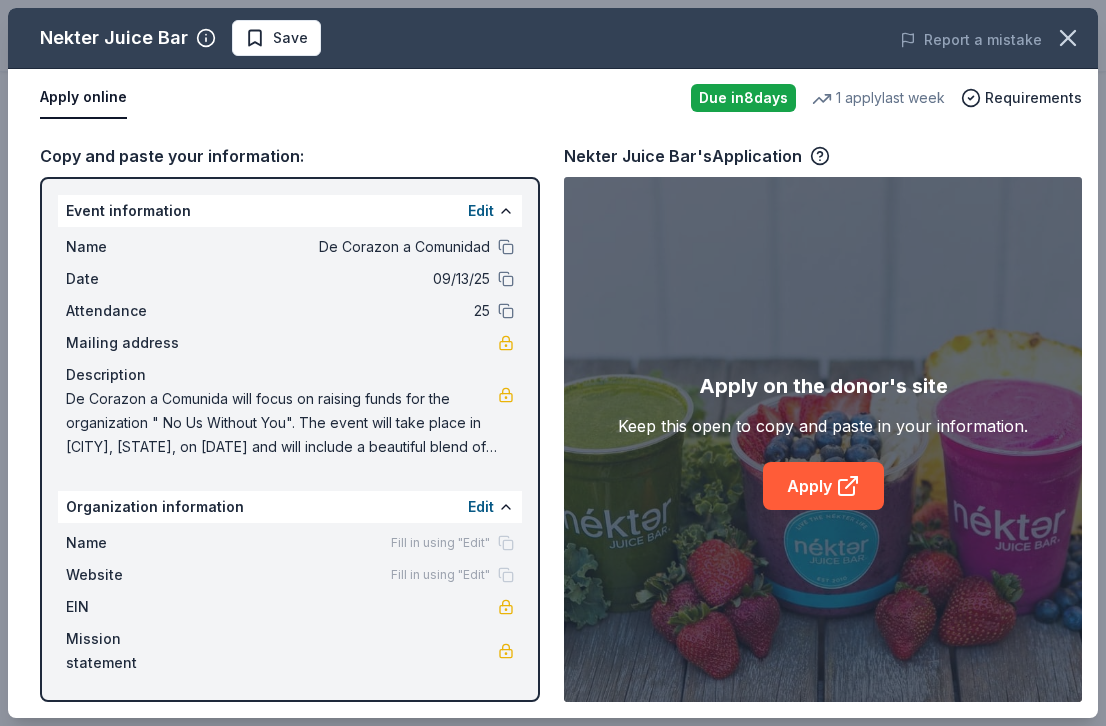 click on "De Corazon a Comunida will focus on raising funds for the organization " No Us Without You". The event will take place in [CITY], [STATE], on [DATE] and will include a beautiful blend of movement, healing, and connection.
This event will focus on the theme of providing food security in underserved communities." at bounding box center [282, 423] 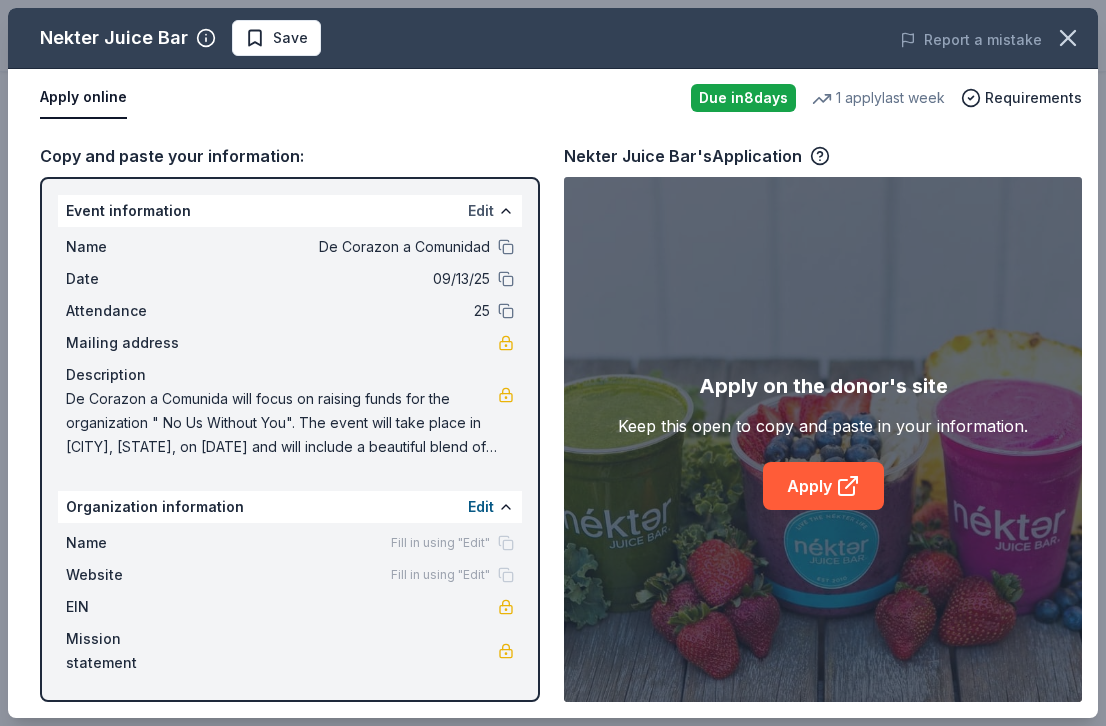 click on "Edit" at bounding box center (481, 211) 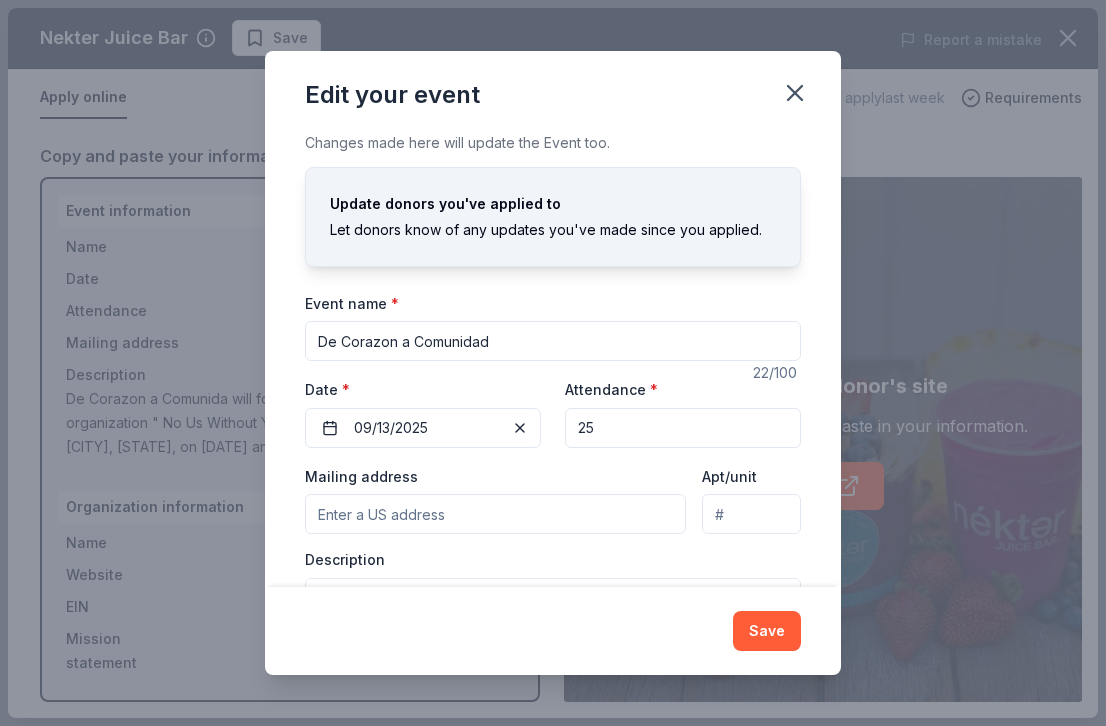 scroll, scrollTop: 112, scrollLeft: 0, axis: vertical 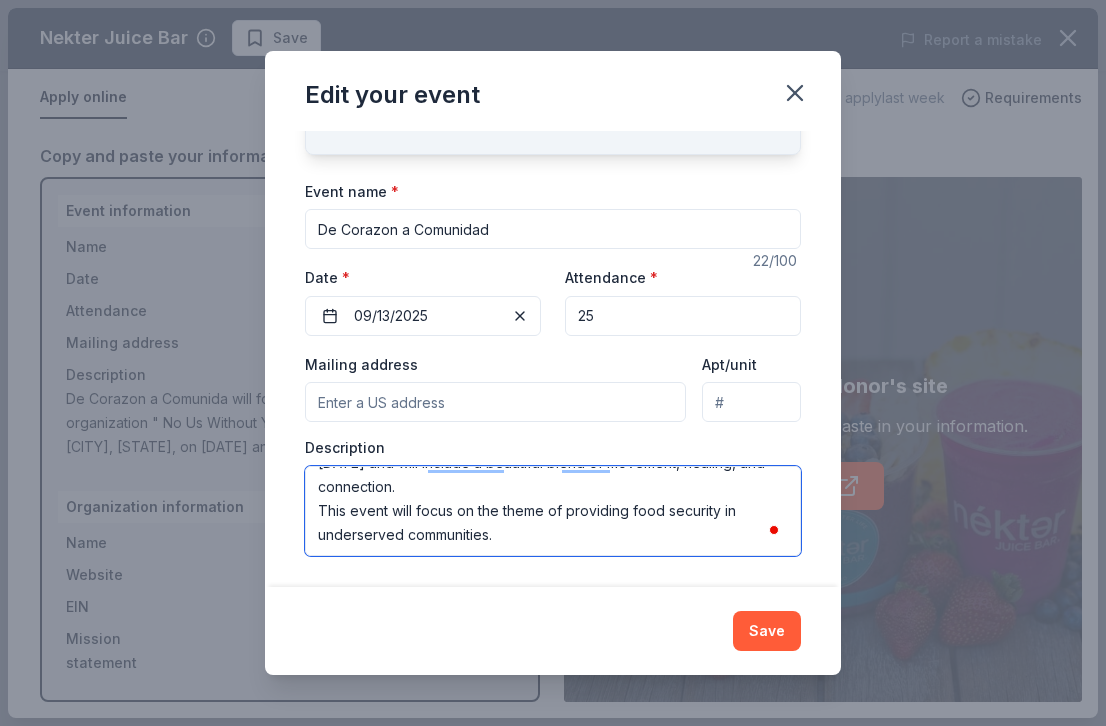 drag, startPoint x: 322, startPoint y: 485, endPoint x: 746, endPoint y: 559, distance: 430.40912 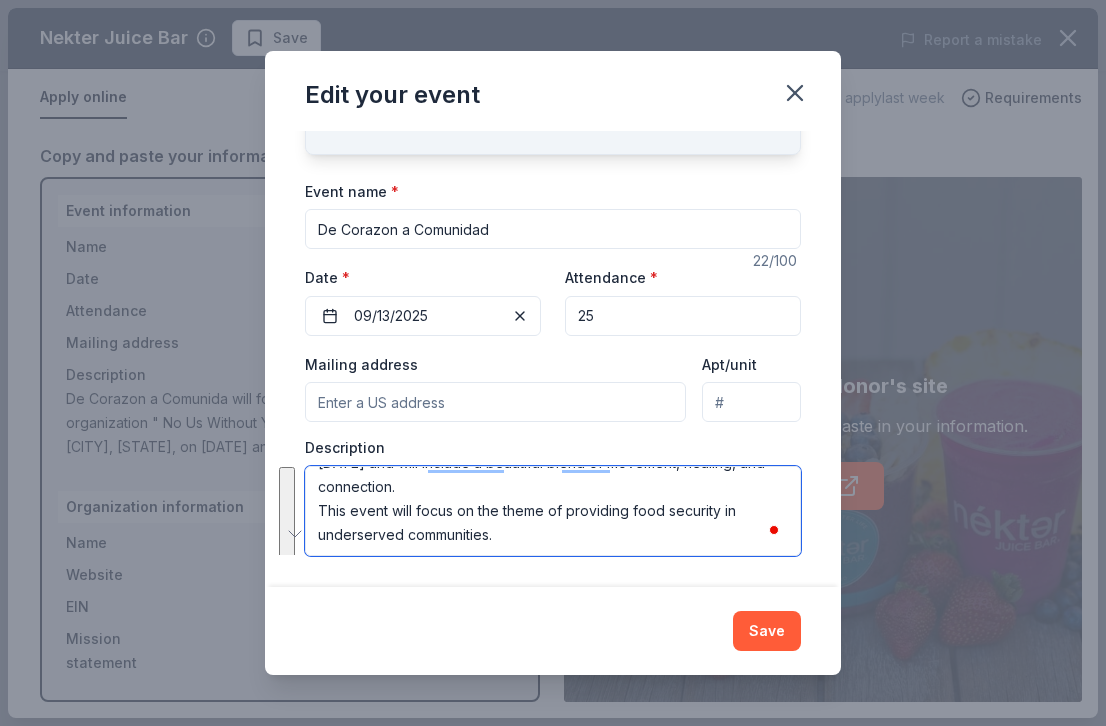 scroll, scrollTop: 72, scrollLeft: 0, axis: vertical 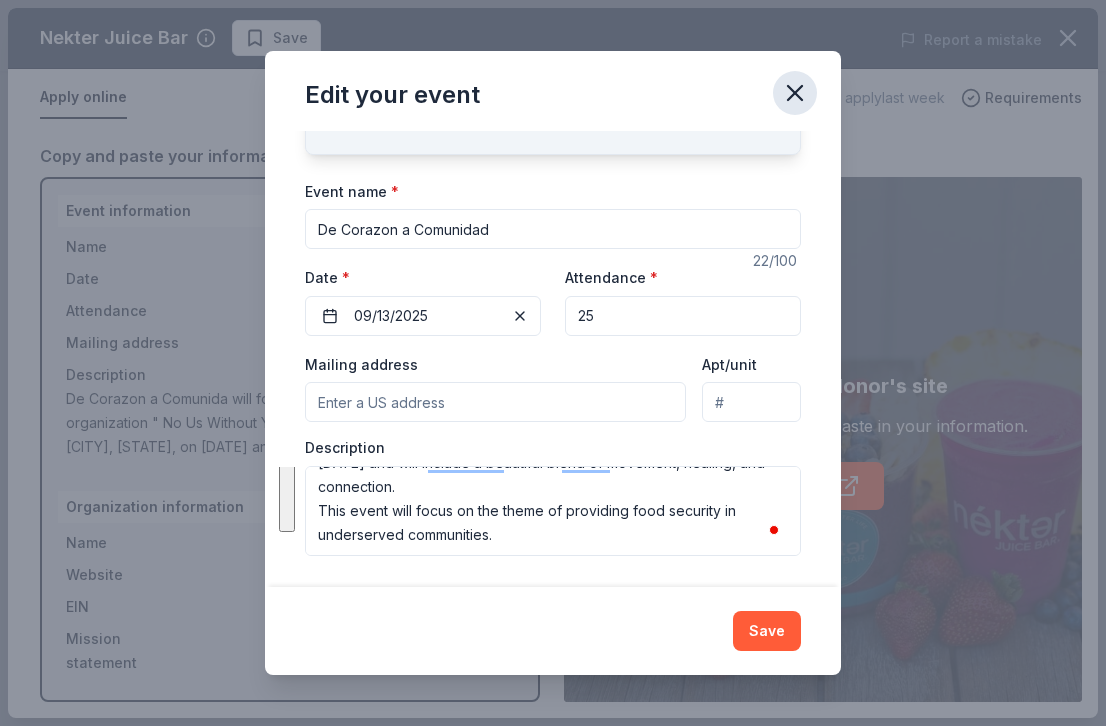click 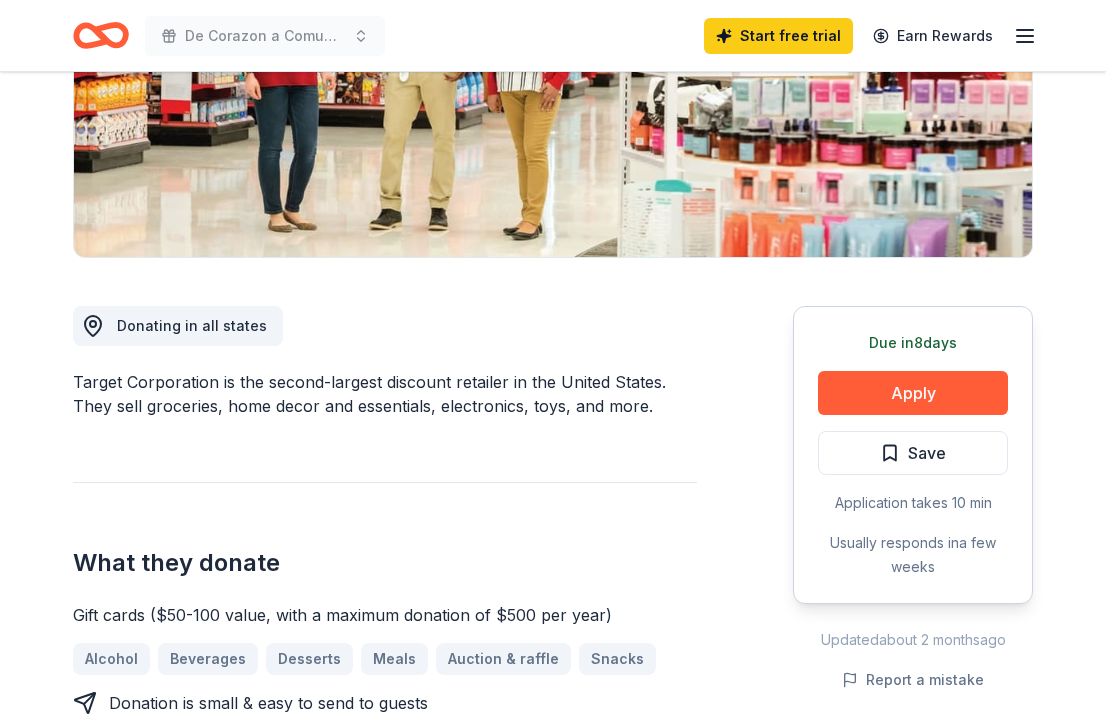 scroll, scrollTop: 352, scrollLeft: 0, axis: vertical 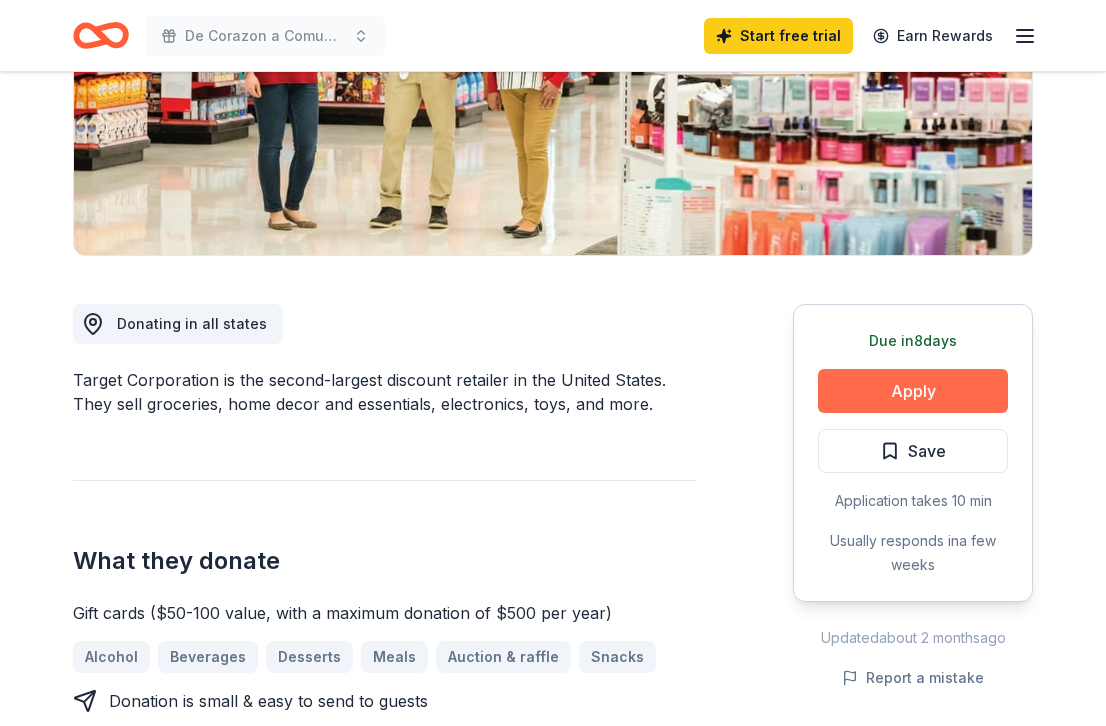 click on "Apply" at bounding box center [913, 391] 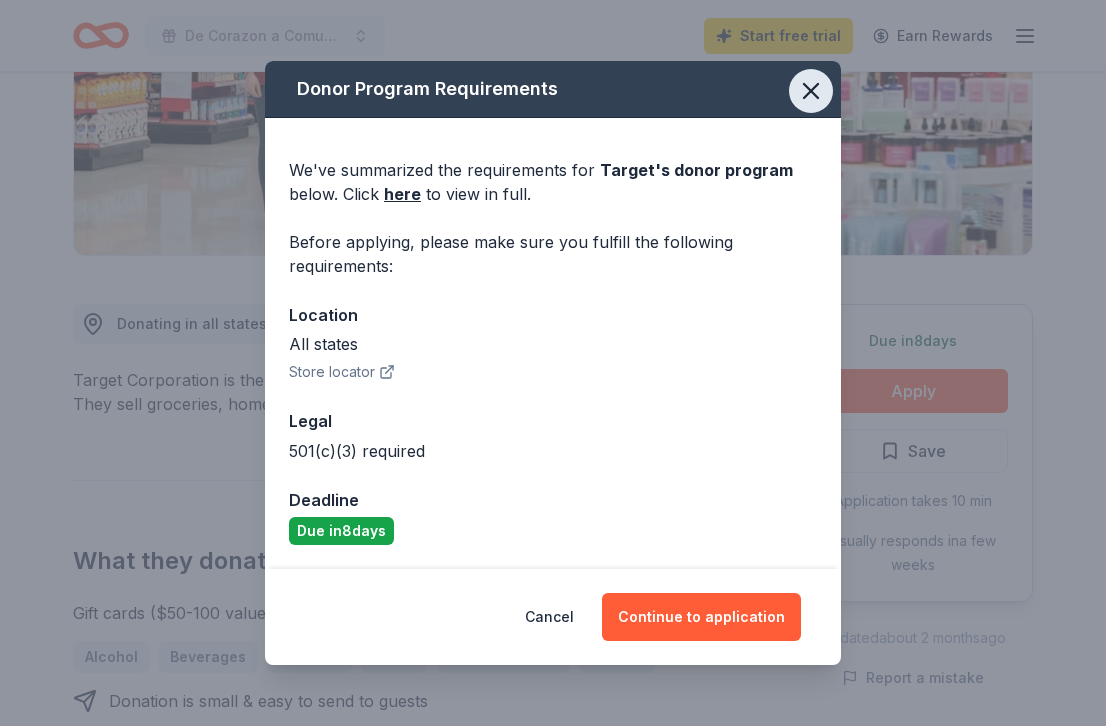 click 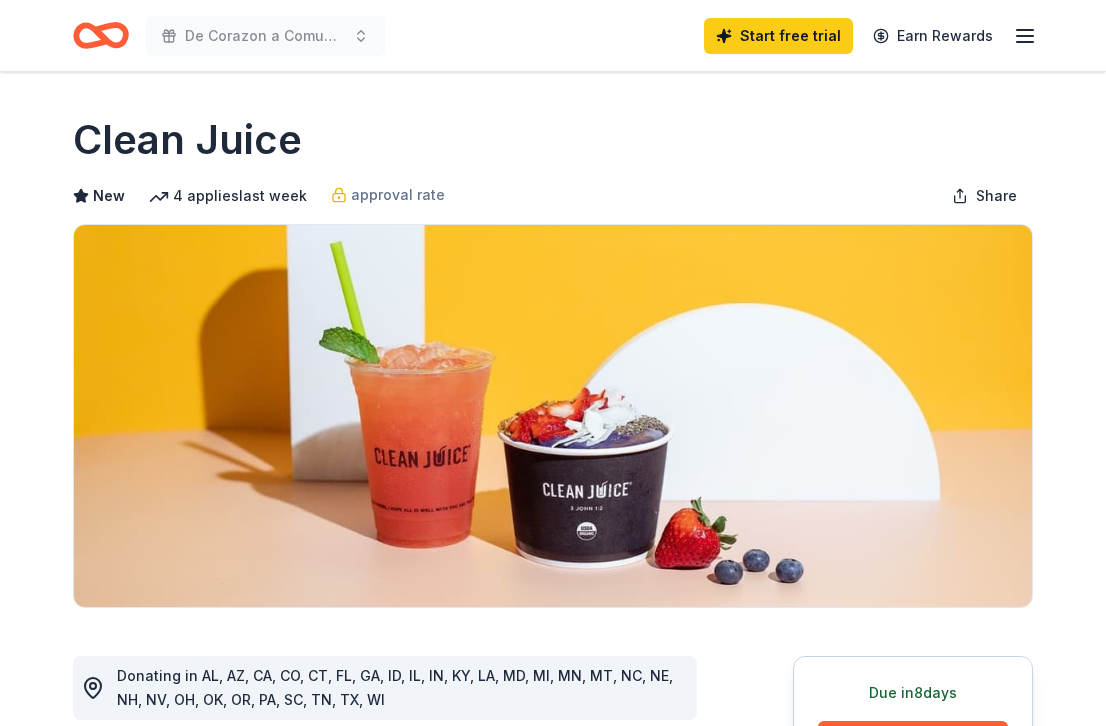 scroll, scrollTop: 209, scrollLeft: 0, axis: vertical 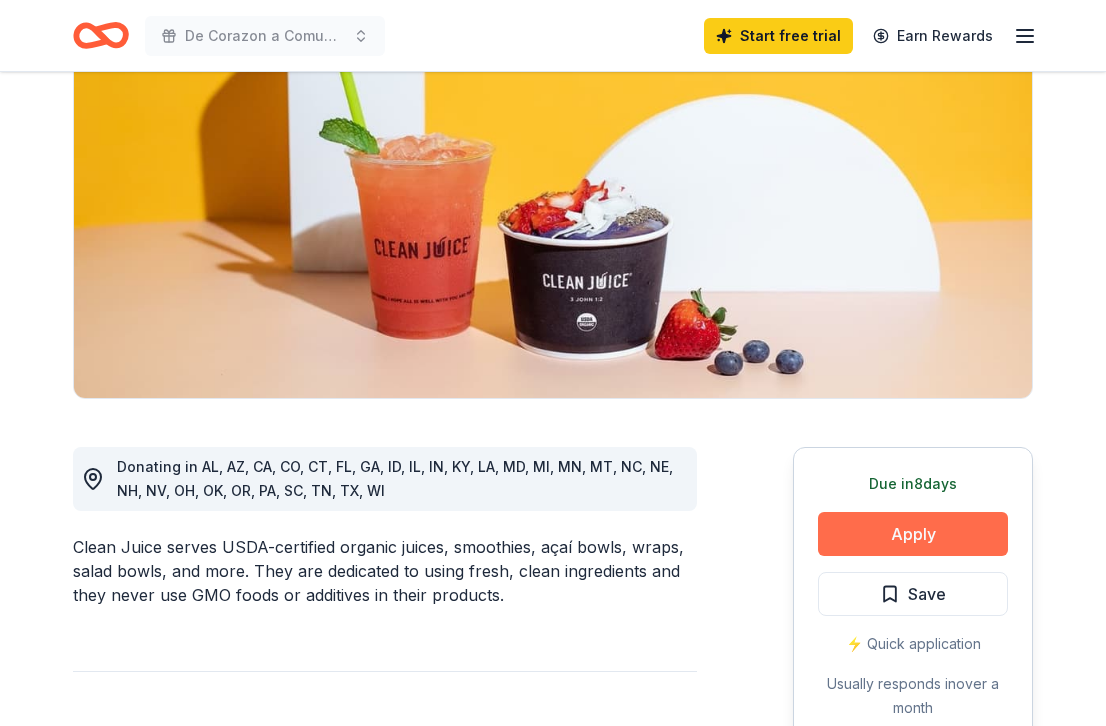 click on "Apply" at bounding box center (913, 534) 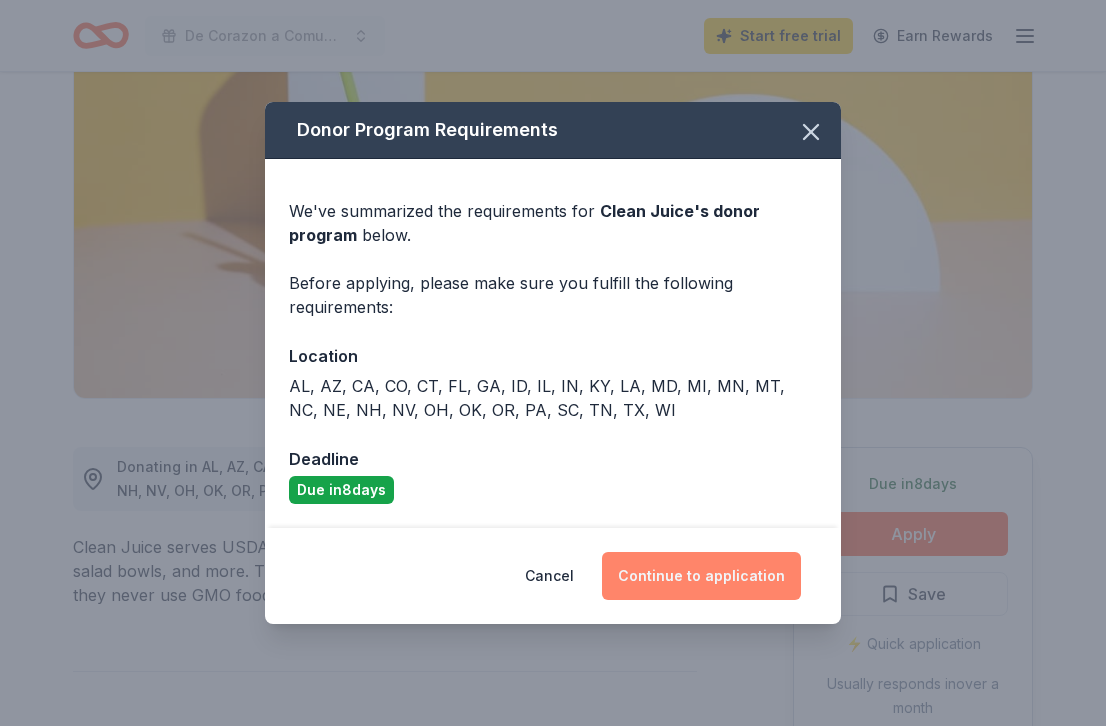 click on "Continue to application" at bounding box center (701, 576) 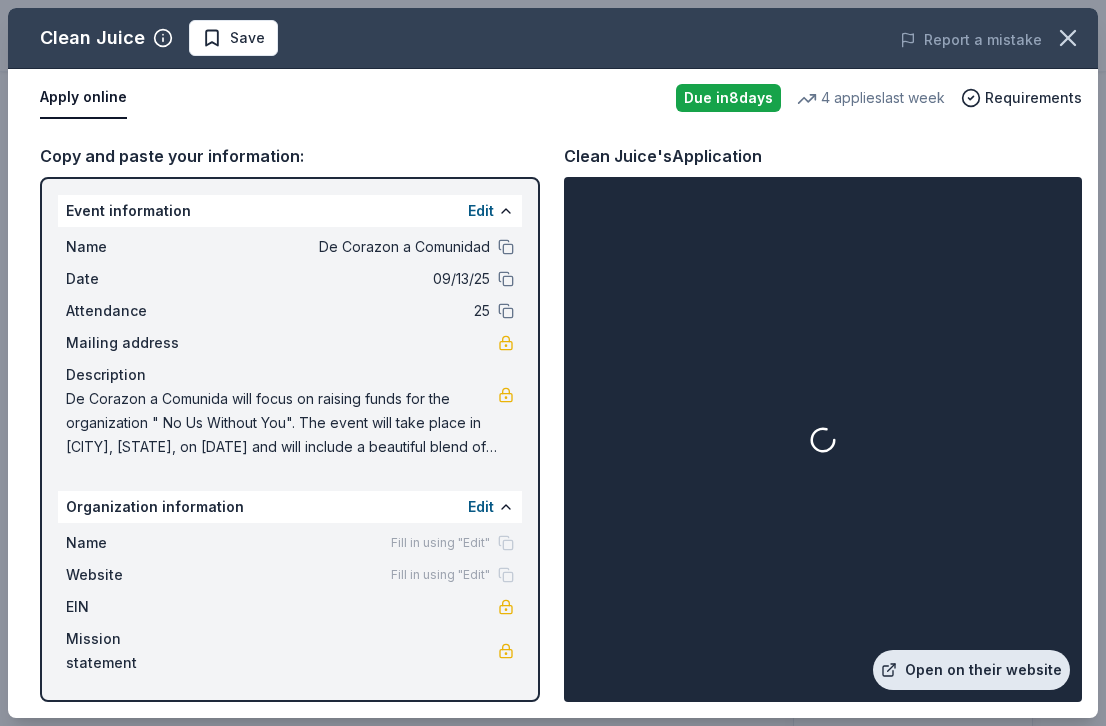 click on "Open on their website" at bounding box center (971, 670) 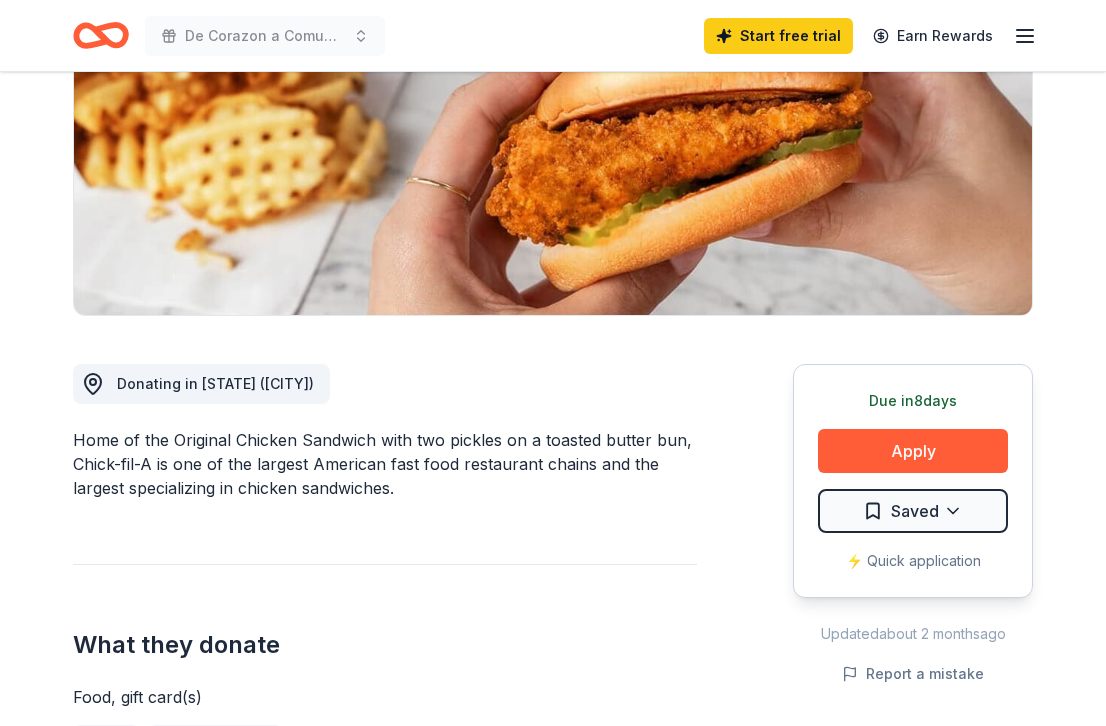 scroll, scrollTop: 405, scrollLeft: 0, axis: vertical 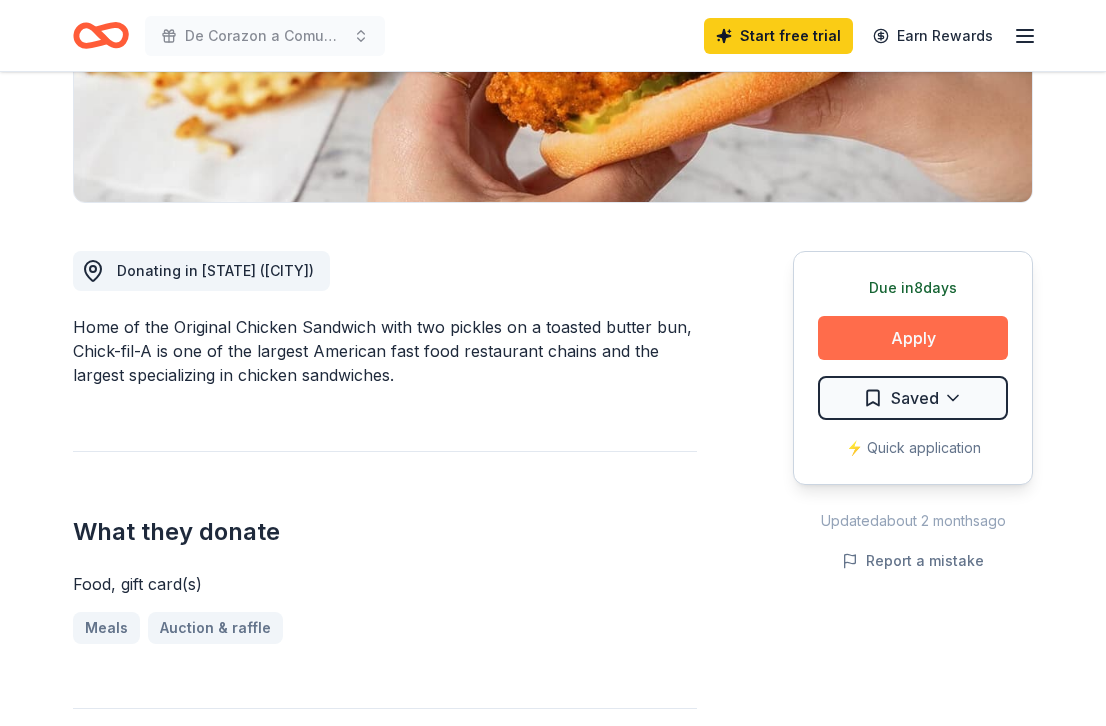 click on "Apply" at bounding box center (913, 338) 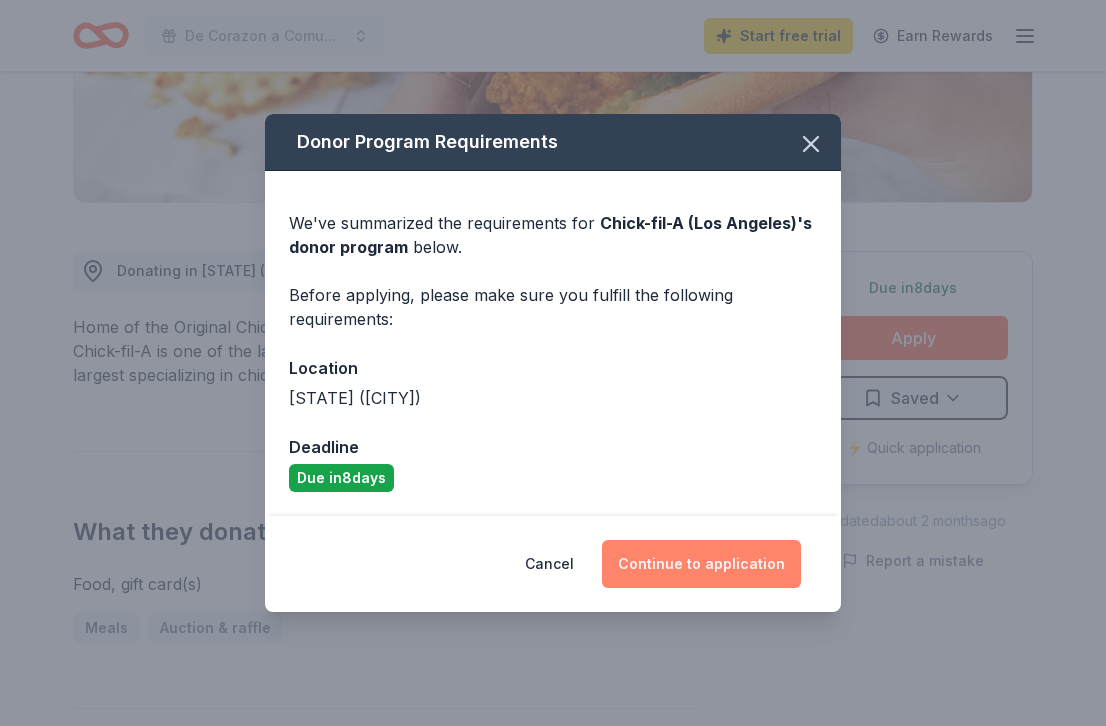 click on "Continue to application" at bounding box center [701, 564] 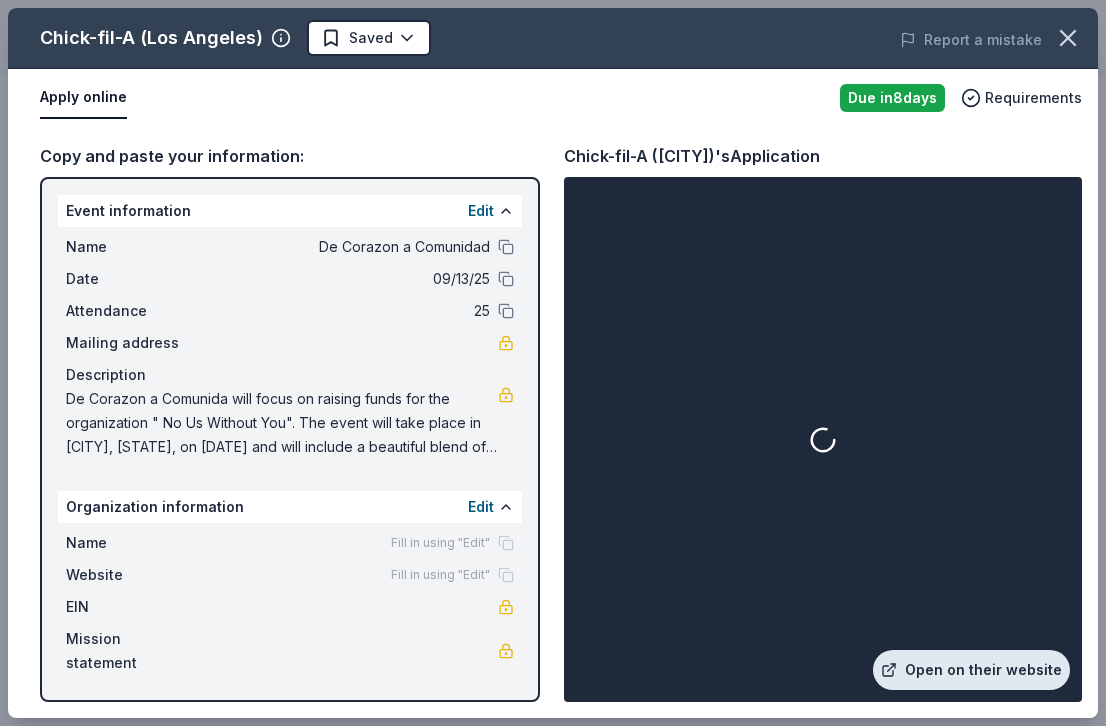 click on "Open on their website" at bounding box center [971, 670] 